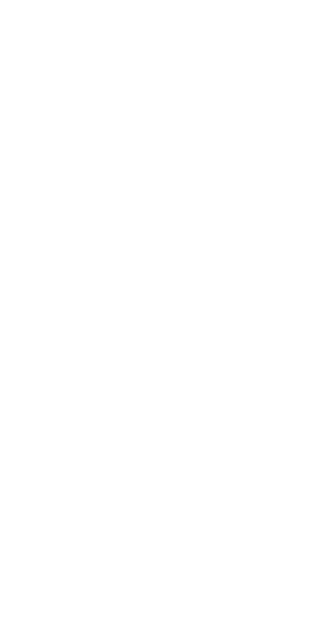 scroll, scrollTop: 0, scrollLeft: 0, axis: both 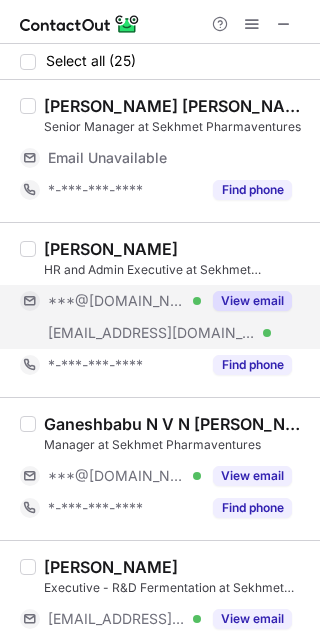 click on "View email" at bounding box center [246, 301] 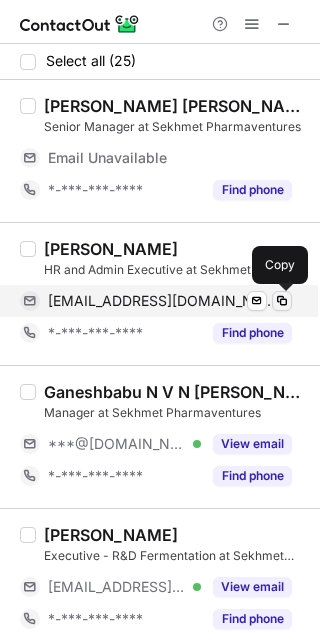 click at bounding box center (282, 301) 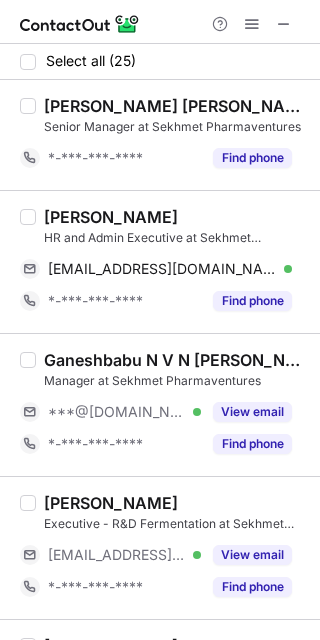 click on "Jayaraj Hari" at bounding box center [111, 217] 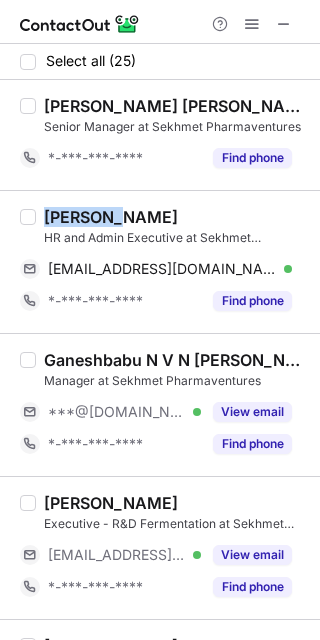 click on "Jayaraj Hari" at bounding box center (111, 217) 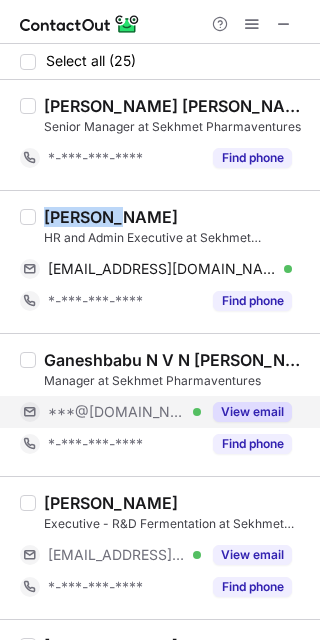 click on "View email" at bounding box center (252, 412) 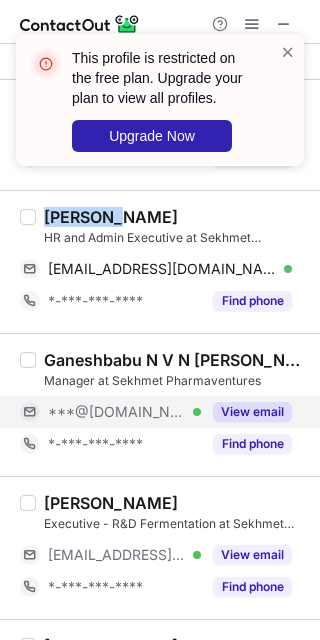 click on "Anandu Sreekumar Executive - R&D Fermentation at Sekhmet Pharmaventures ***@sekhmetpharma.com Verified View email *-***-***-**** Find phone" at bounding box center (160, 547) 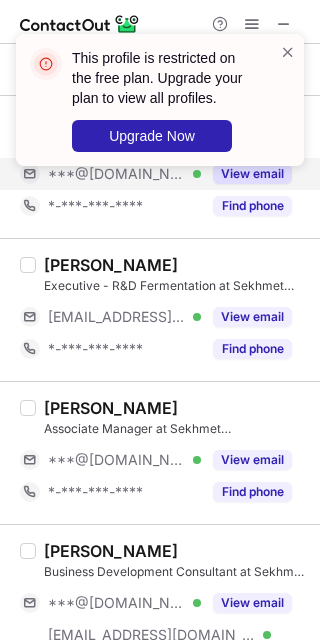scroll, scrollTop: 374, scrollLeft: 0, axis: vertical 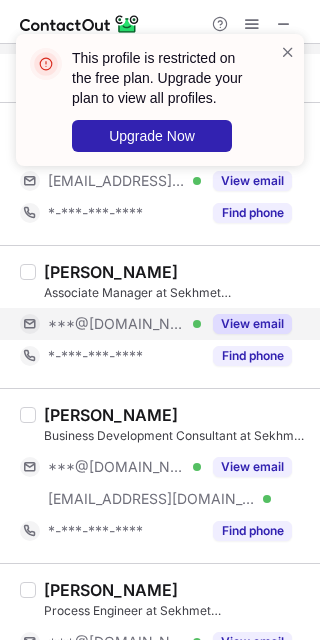 click on "View email" at bounding box center [246, 324] 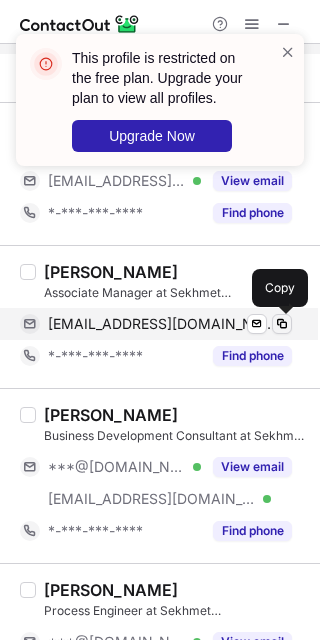 click at bounding box center [282, 324] 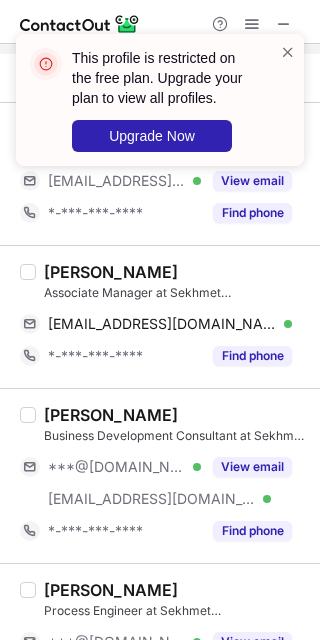 click on "Durgaprasad Rout Associate Manager at Sekhmet Pharmaventures msdurgaprasadrout@gmail.com Verified Send email Copy *-***-***-**** Find phone" at bounding box center [160, 316] 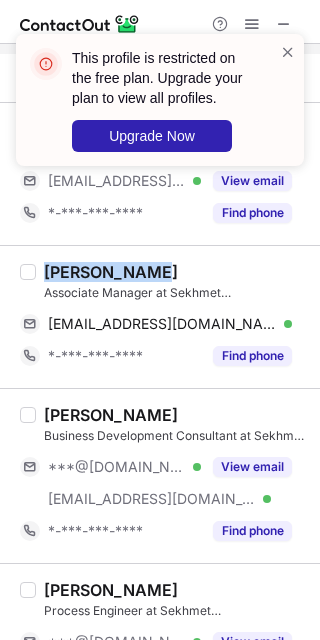 click on "Durgaprasad Rout Associate Manager at Sekhmet Pharmaventures msdurgaprasadrout@gmail.com Verified Send email Copy *-***-***-**** Find phone" at bounding box center (160, 316) 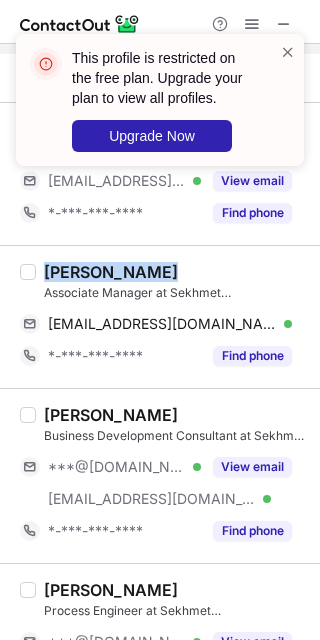 click on "Durgaprasad Rout Associate Manager at Sekhmet Pharmaventures msdurgaprasadrout@gmail.com Verified Send email Copy *-***-***-**** Find phone" at bounding box center (160, 316) 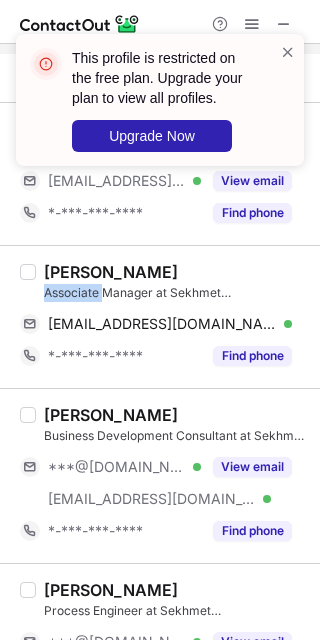 click on "Associate Manager at Sekhmet Pharmaventures" at bounding box center (176, 293) 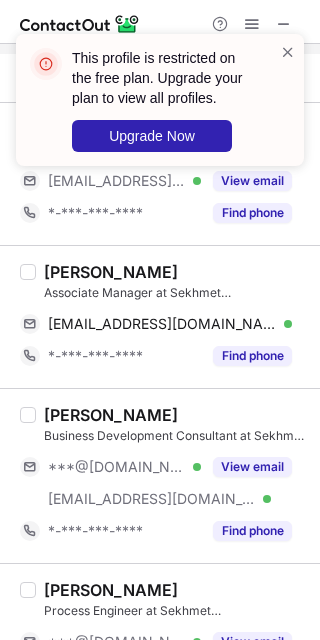 click on "Durgaprasad Rout" at bounding box center [111, 272] 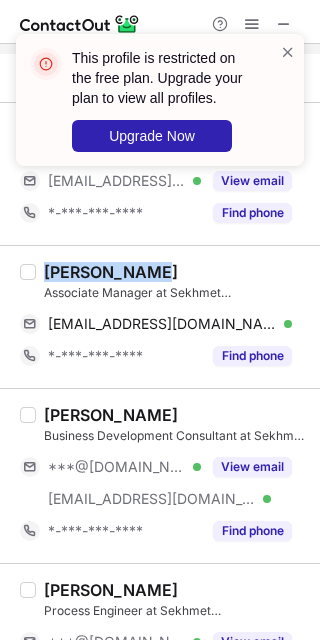 click on "Durgaprasad Rout" at bounding box center (111, 272) 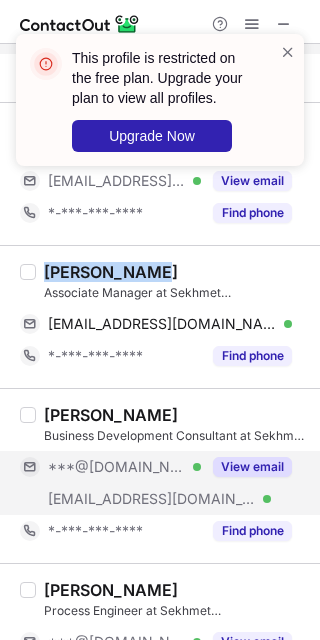 click on "View email" at bounding box center (252, 467) 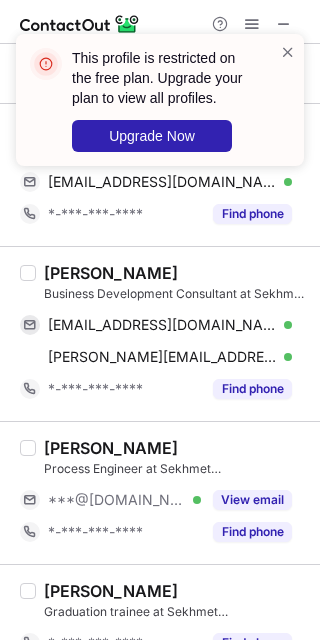 scroll, scrollTop: 560, scrollLeft: 0, axis: vertical 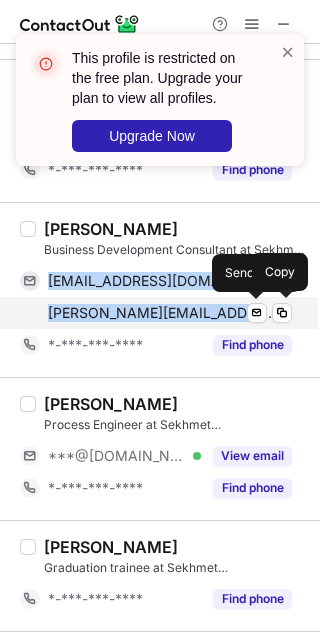 drag, startPoint x: 126, startPoint y: 288, endPoint x: 242, endPoint y: 313, distance: 118.66339 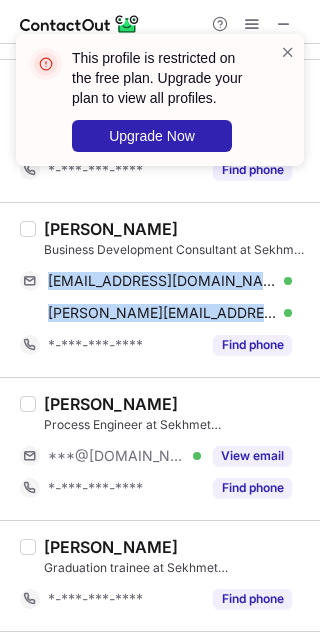 click on "Anupriya Kutty" at bounding box center [111, 229] 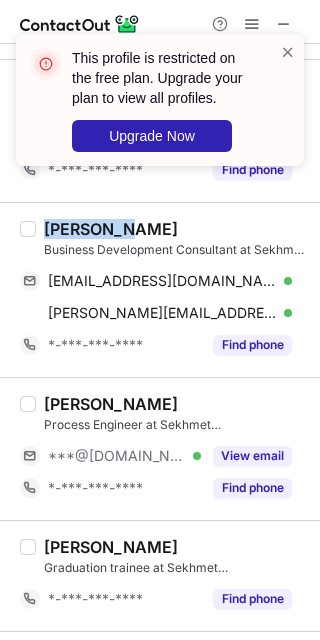 click on "Anupriya Kutty" at bounding box center [111, 229] 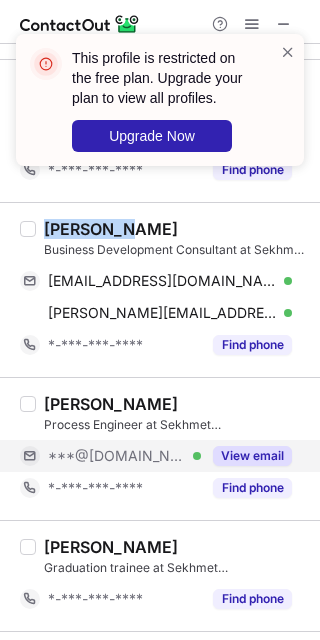 click on "View email" at bounding box center (252, 456) 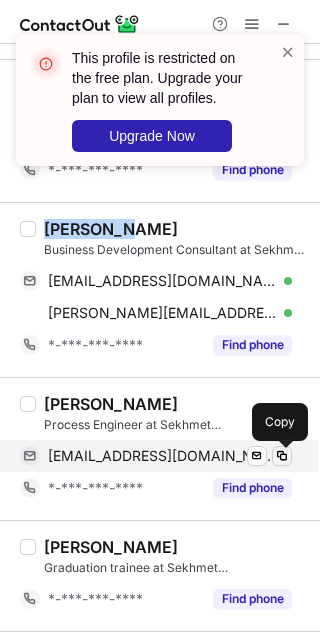 click at bounding box center (282, 456) 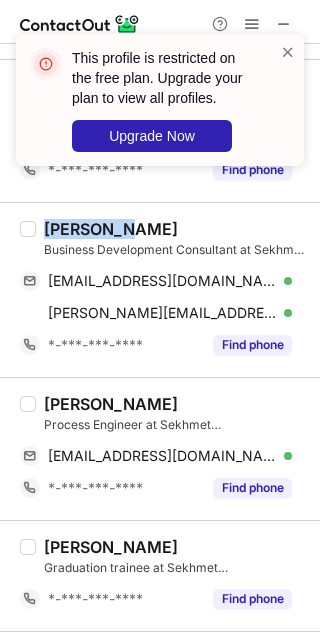 click on "Azmat H. Process Engineer at Sekhmet Pharmaventures azzuchemengg@gmail.com Verified Send email Copied! *-***-***-**** Find phone" at bounding box center (160, 448) 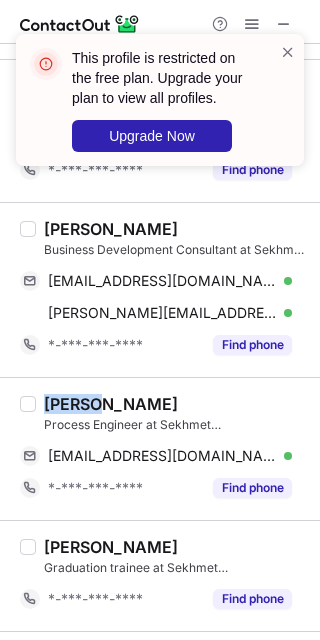 click on "Azmat H. Process Engineer at Sekhmet Pharmaventures azzuchemengg@gmail.com Verified Send email Copy *-***-***-**** Find phone" at bounding box center [160, 448] 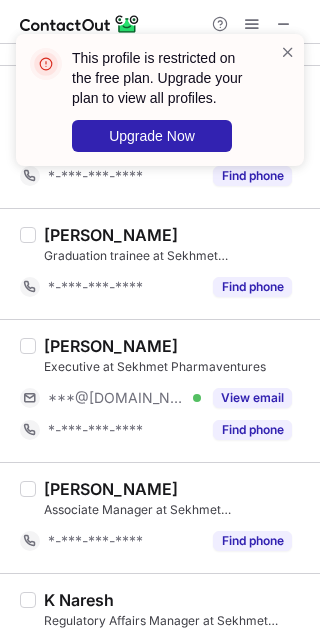 scroll, scrollTop: 885, scrollLeft: 0, axis: vertical 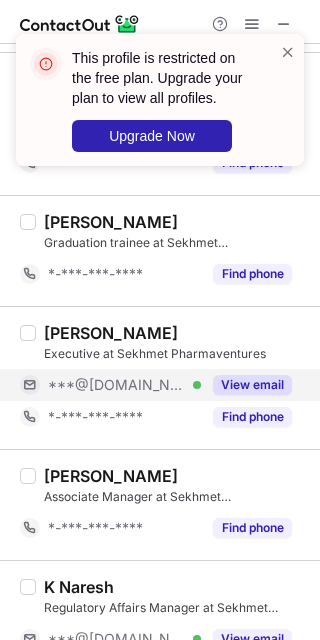 click on "View email" at bounding box center (252, 385) 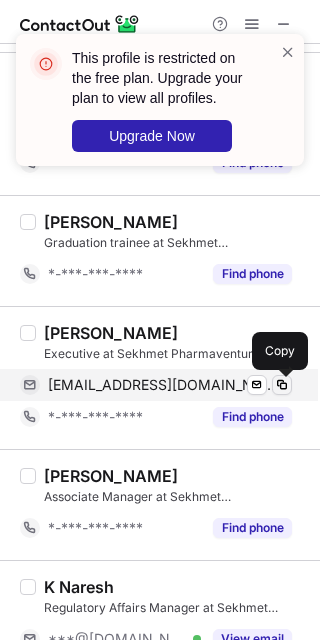 click at bounding box center (282, 385) 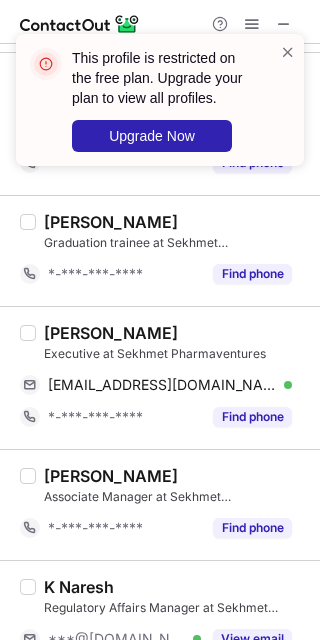 click on "Karim Shaikh" at bounding box center (111, 333) 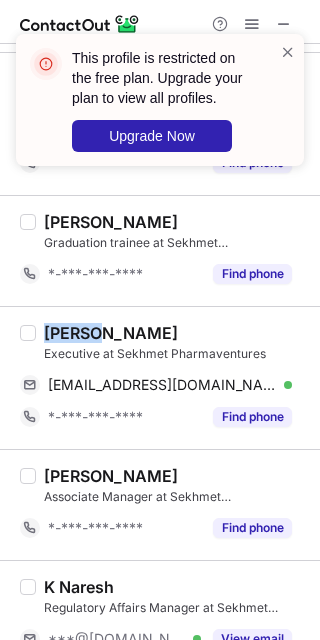 click on "Karim Shaikh" at bounding box center [111, 333] 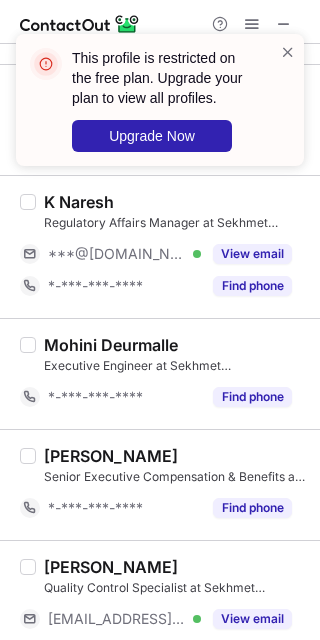 scroll, scrollTop: 1282, scrollLeft: 0, axis: vertical 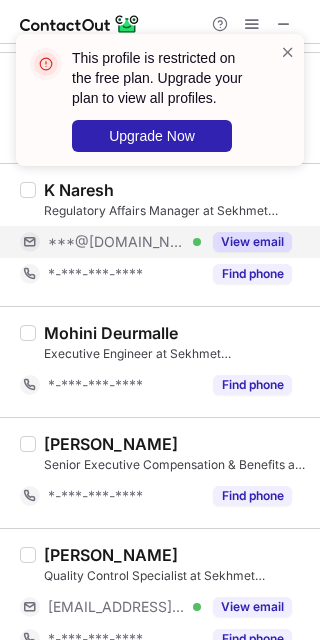 click on "View email" at bounding box center (252, 242) 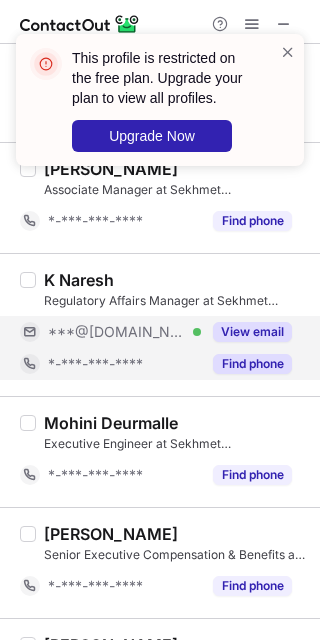 scroll, scrollTop: 1189, scrollLeft: 0, axis: vertical 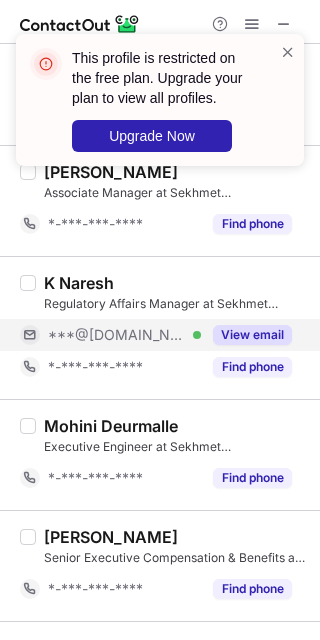 click on "Executive Engineer at Sekhmet Pharmaventures" at bounding box center [176, 447] 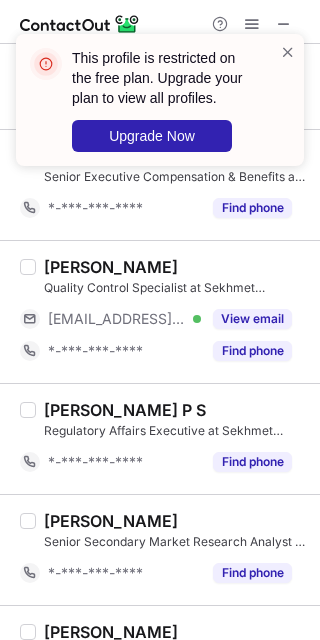 scroll, scrollTop: 1578, scrollLeft: 0, axis: vertical 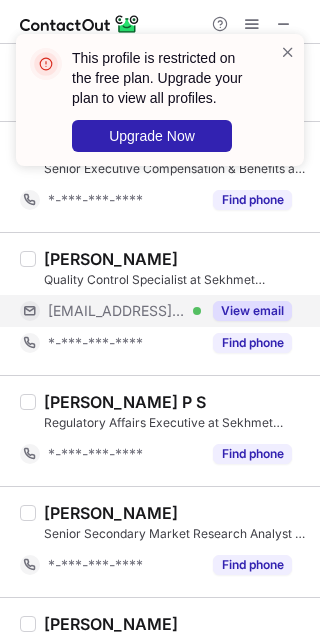 click on "View email" at bounding box center [252, 311] 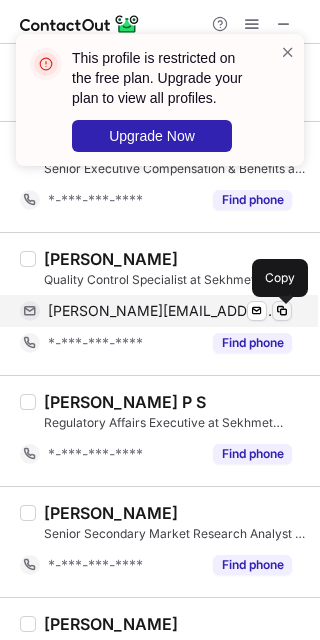 click at bounding box center (282, 311) 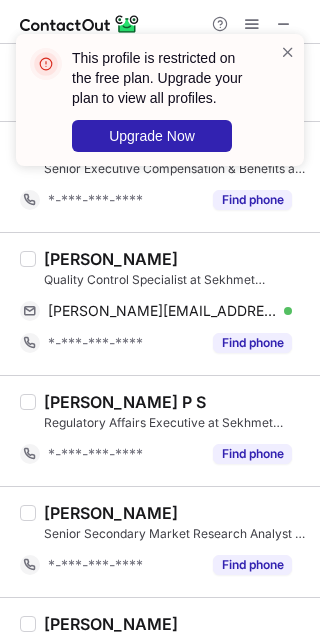 click on "Krishnan Rameshkumar" at bounding box center [111, 259] 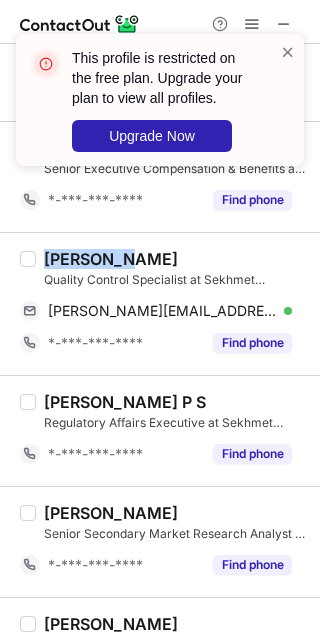 click on "Krishnan Rameshkumar" at bounding box center (111, 259) 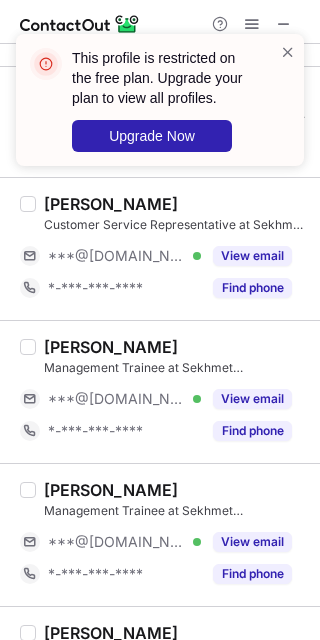 scroll, scrollTop: 2000, scrollLeft: 0, axis: vertical 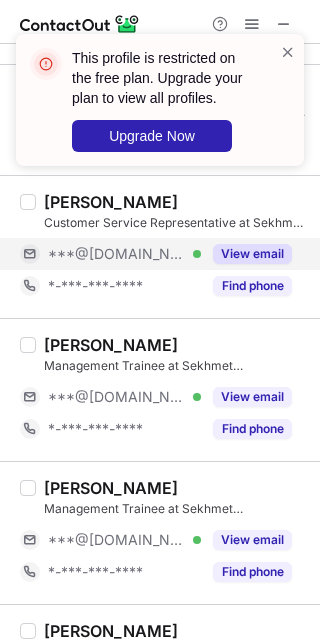 click on "View email" at bounding box center (252, 254) 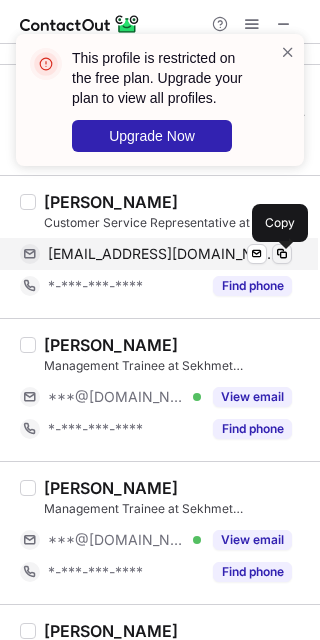 click at bounding box center (282, 254) 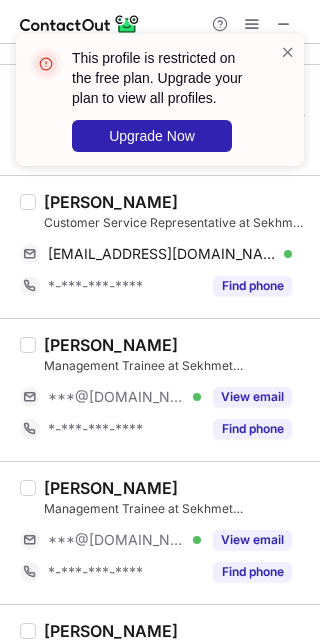 click on "Yekkala Rajini" at bounding box center [111, 202] 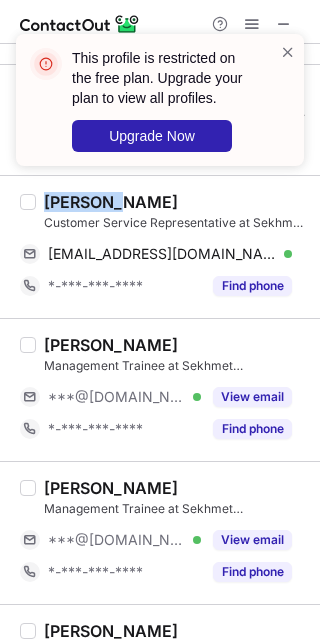 click on "Yekkala Rajini" at bounding box center [111, 202] 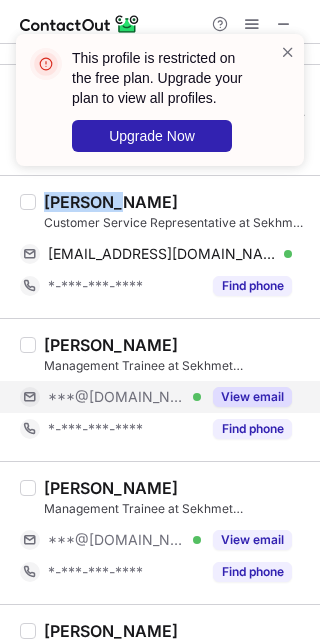 click on "View email" at bounding box center (252, 397) 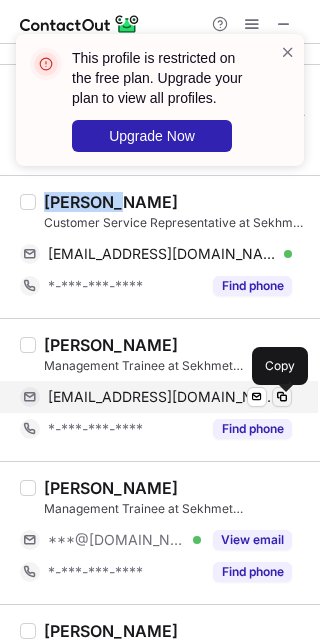click at bounding box center (282, 397) 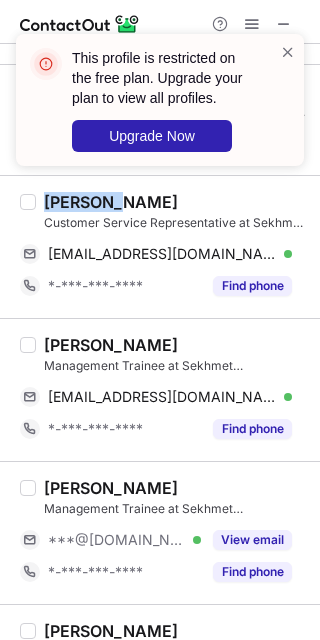click on "Nikhil Mishra" at bounding box center [111, 345] 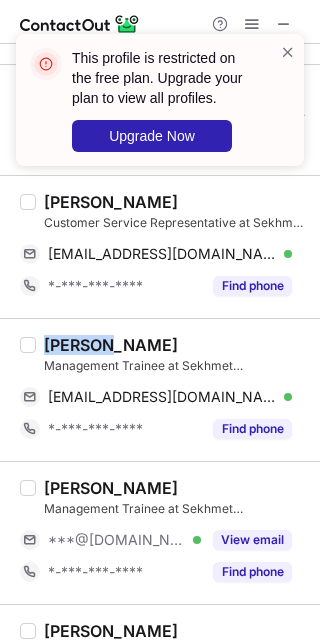 click on "Nikhil Mishra" at bounding box center [111, 345] 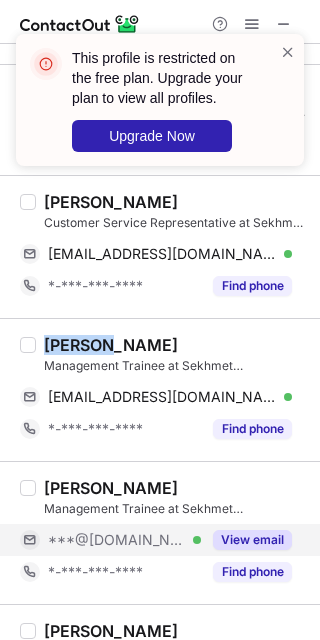 click on "View email" at bounding box center (246, 540) 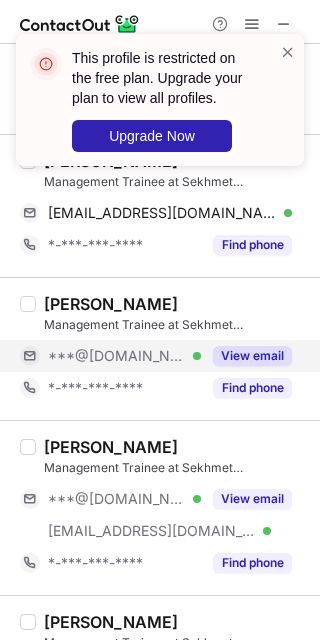 scroll, scrollTop: 2198, scrollLeft: 0, axis: vertical 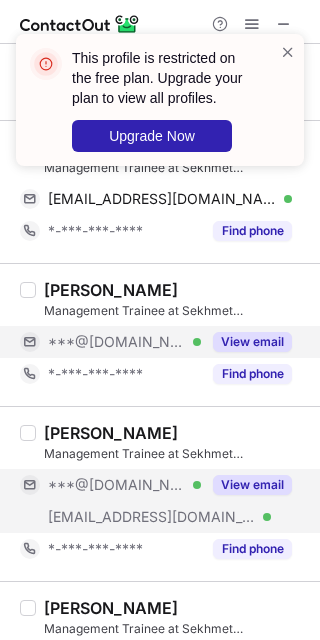 click on "View email" at bounding box center [252, 485] 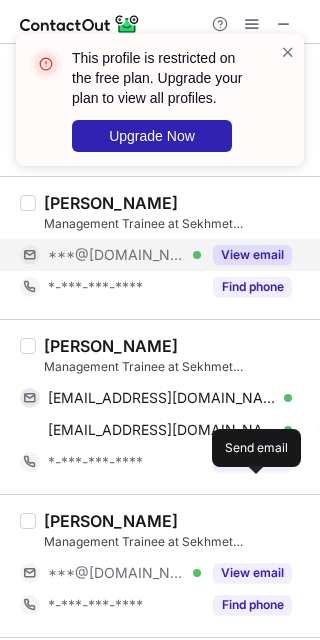 scroll, scrollTop: 2314, scrollLeft: 0, axis: vertical 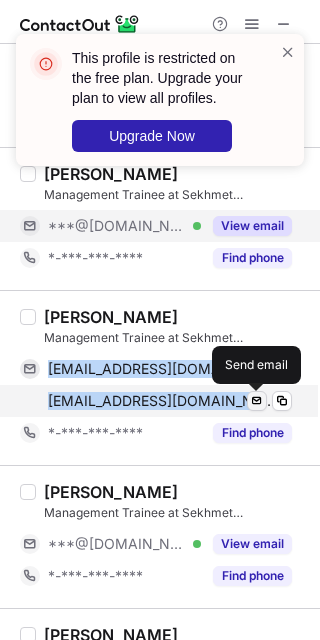drag, startPoint x: 51, startPoint y: 369, endPoint x: 257, endPoint y: 409, distance: 209.84756 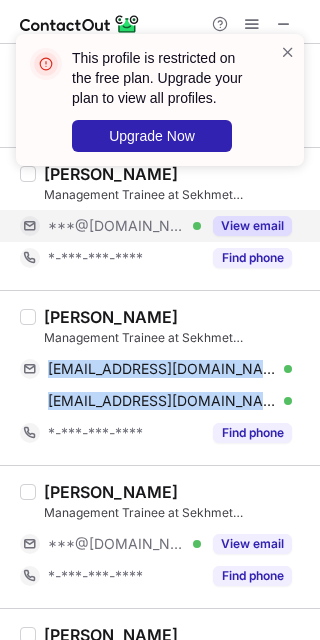 click on "Ashish Rohilla Management Trainee at Sekhmet Pharmaventures drxashishrohilla@gmail.com Verified Send email Copy ashish@propelld.com Verified Send email Copy *-***-***-**** Find phone" at bounding box center [160, 377] 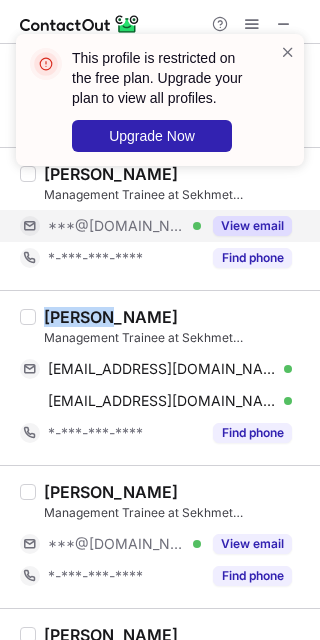 click on "Ashish Rohilla Management Trainee at Sekhmet Pharmaventures drxashishrohilla@gmail.com Verified Send email Copy ashish@propelld.com Verified Send email Copy *-***-***-**** Find phone" at bounding box center (160, 377) 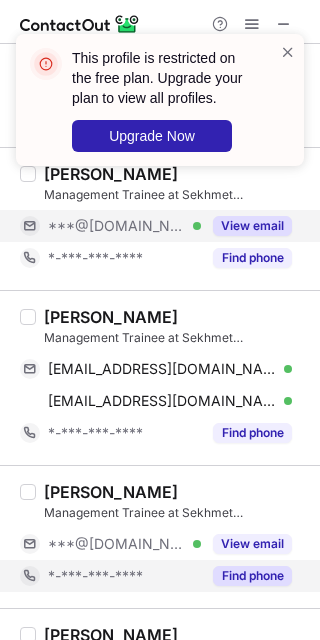 click on "Find phone" at bounding box center (246, 576) 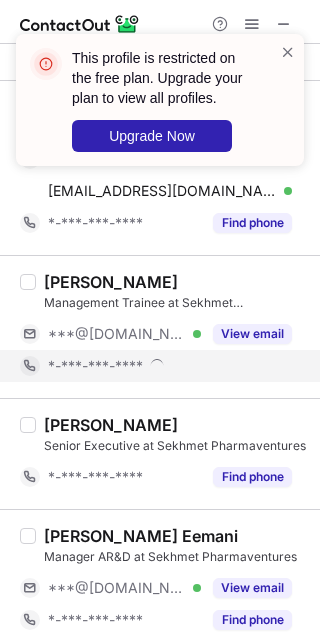 scroll, scrollTop: 2525, scrollLeft: 0, axis: vertical 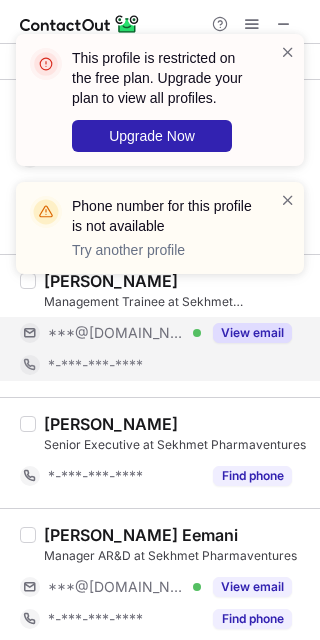 click on "View email" at bounding box center [252, 333] 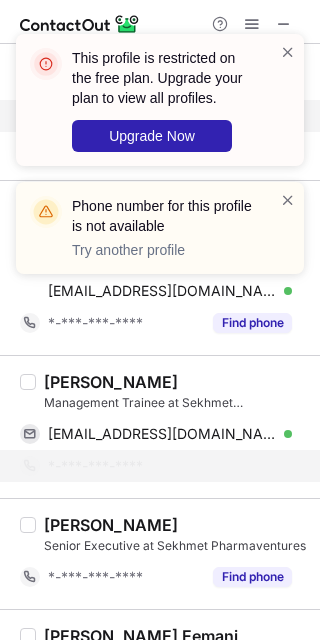 scroll, scrollTop: 2405, scrollLeft: 0, axis: vertical 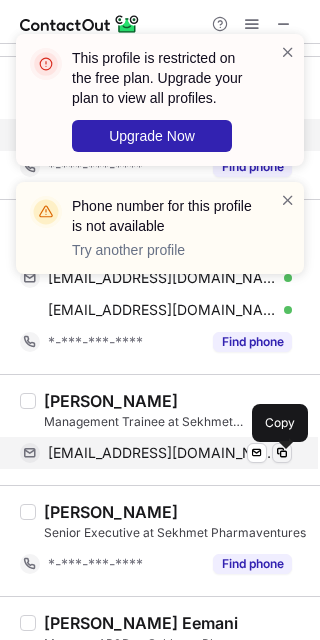 click at bounding box center (282, 453) 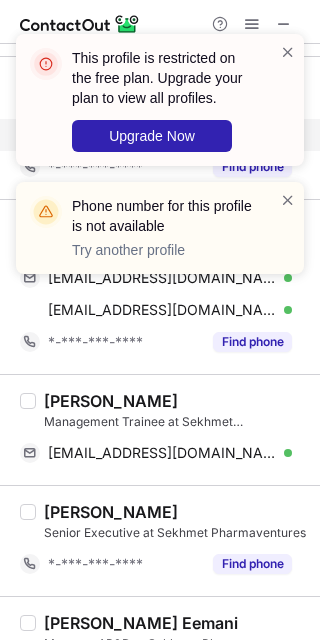 click on "Sriparna Majumder" at bounding box center (111, 401) 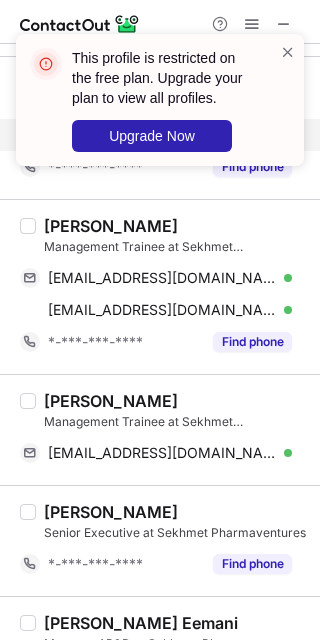 click on "Senior Executive at Sekhmet Pharmaventures" at bounding box center (176, 533) 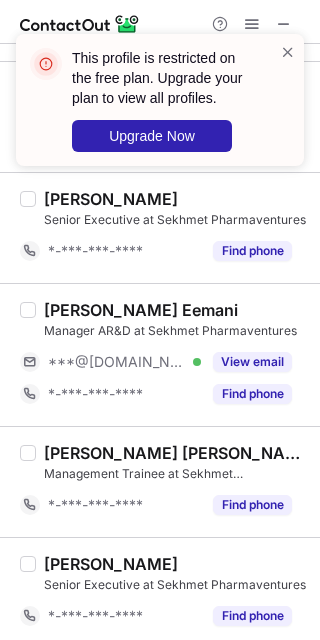 scroll, scrollTop: 2734, scrollLeft: 0, axis: vertical 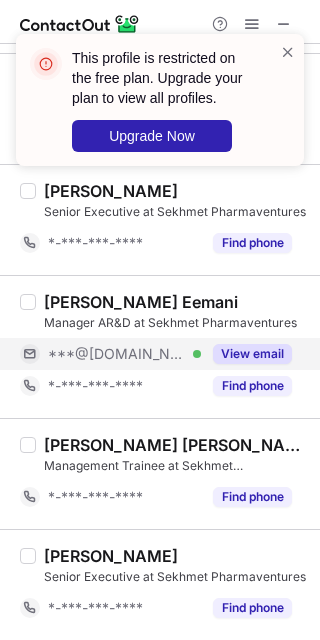 click on "View email" at bounding box center (252, 354) 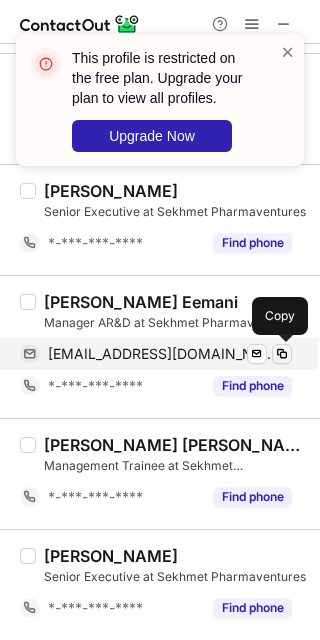 click at bounding box center (282, 354) 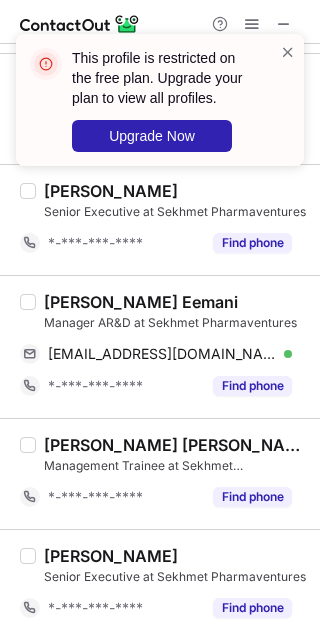 click on "Venkata Ramayya Eemani Manager AR&D at Sekhmet Pharmaventures ramsnani143@gmail.com Verified Send email Copied! *-***-***-**** Find phone" at bounding box center [160, 346] 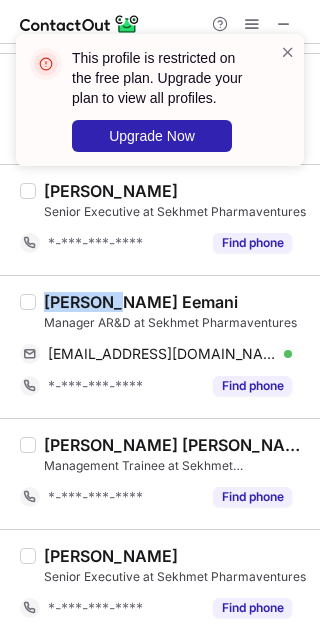 click on "Venkata Ramayya Eemani Manager AR&D at Sekhmet Pharmaventures ramsnani143@gmail.com Verified Send email Copied! *-***-***-**** Find phone" at bounding box center [160, 346] 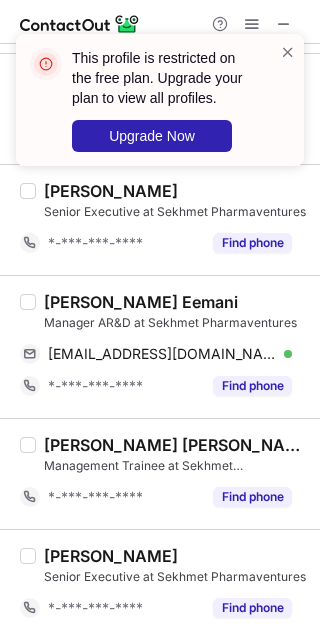 click on "Venkata Ramayya Eemani" at bounding box center (141, 302) 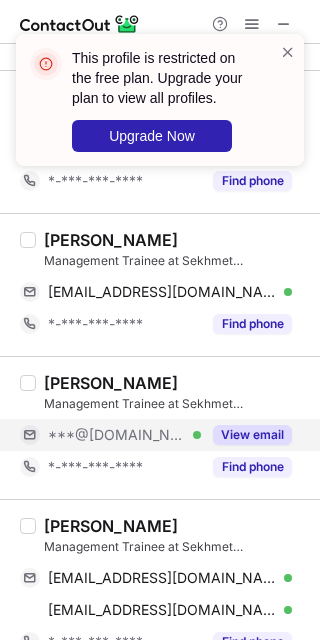 scroll, scrollTop: 2056, scrollLeft: 0, axis: vertical 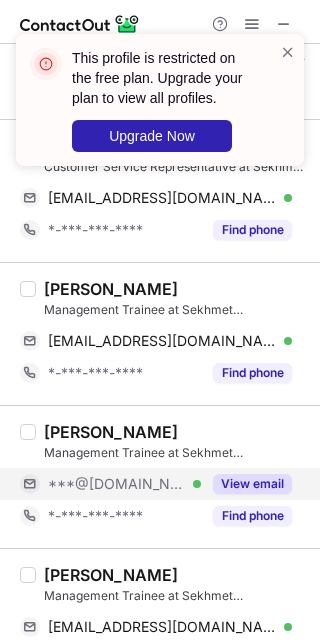 click on "Management Trainee at Sekhmet Pharmaventures" at bounding box center (176, 453) 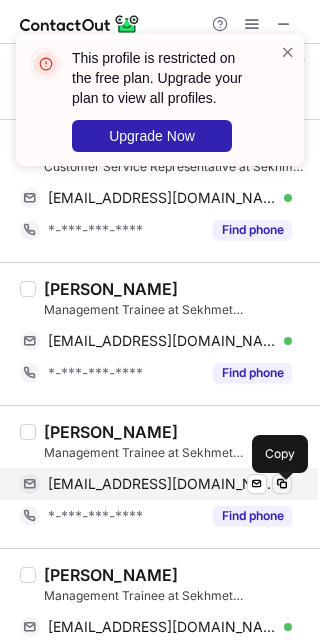 click at bounding box center (282, 484) 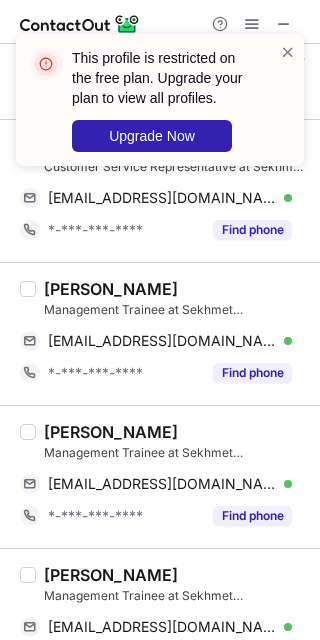 click on "Shriya Kushwaha Management Trainee at Sekhmet Pharmaventures shriyakushwaha2001@gmail.com Verified Send email Copied! *-***-***-**** Find phone" at bounding box center [160, 476] 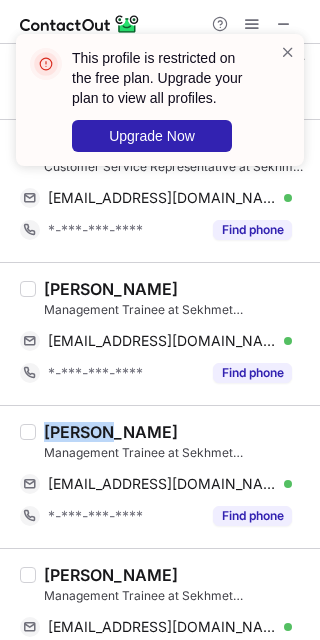 click on "Shriya Kushwaha Management Trainee at Sekhmet Pharmaventures shriyakushwaha2001@gmail.com Verified Send email Copy *-***-***-**** Find phone" at bounding box center [160, 476] 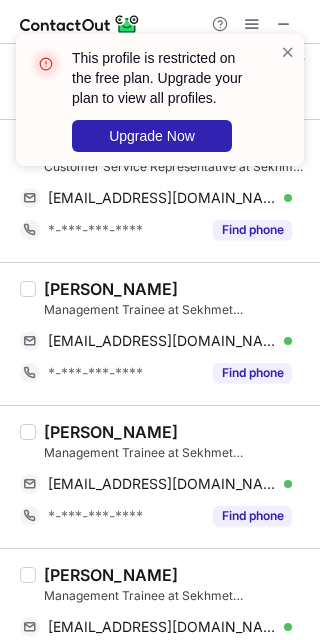 click on "Management Trainee at Sekhmet Pharmaventures" at bounding box center (176, 453) 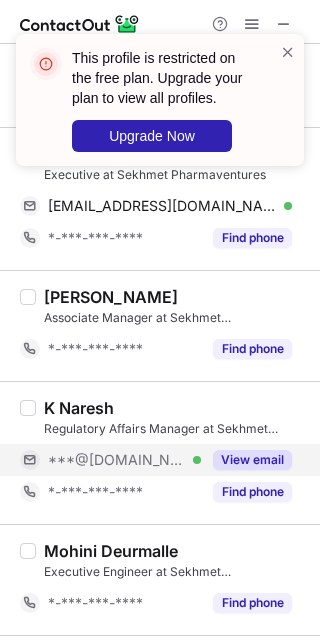 scroll, scrollTop: 1037, scrollLeft: 0, axis: vertical 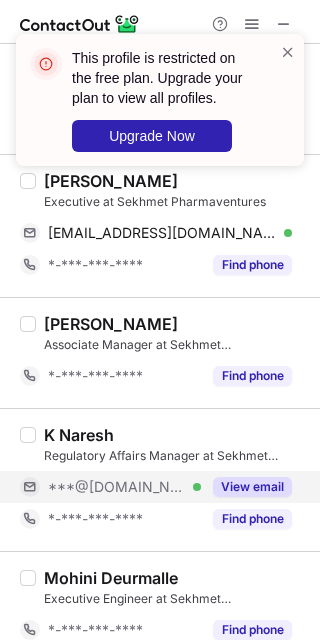 click on "View email" at bounding box center (246, 487) 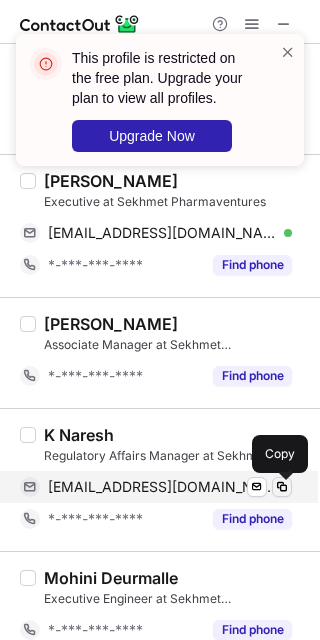 click at bounding box center (282, 487) 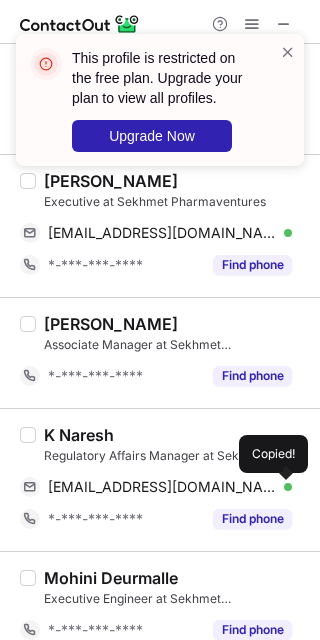 click on "K Naresh" at bounding box center (79, 435) 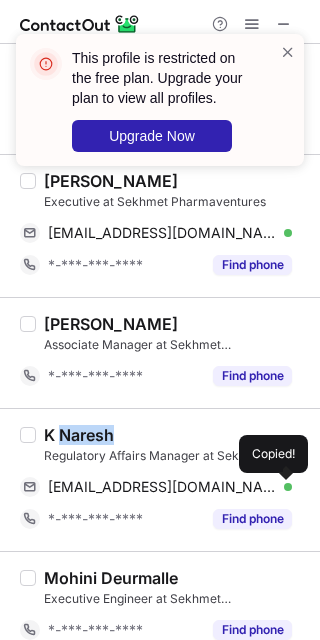 click on "K Naresh" at bounding box center [79, 435] 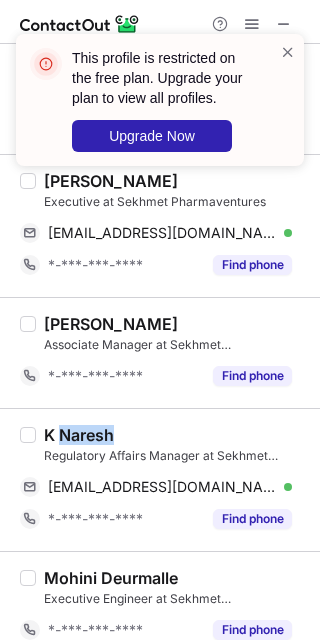 click on "Regulatory Affairs Manager at Sekhmet Pharmaventures" at bounding box center (176, 456) 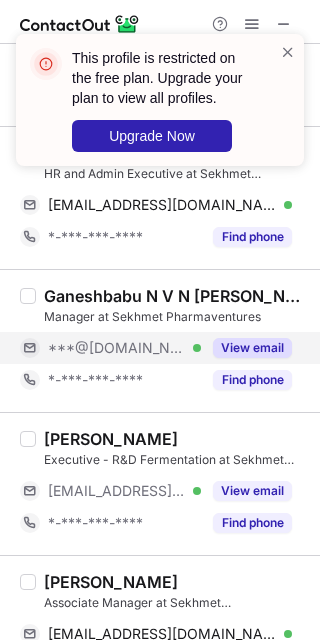 scroll, scrollTop: 4, scrollLeft: 0, axis: vertical 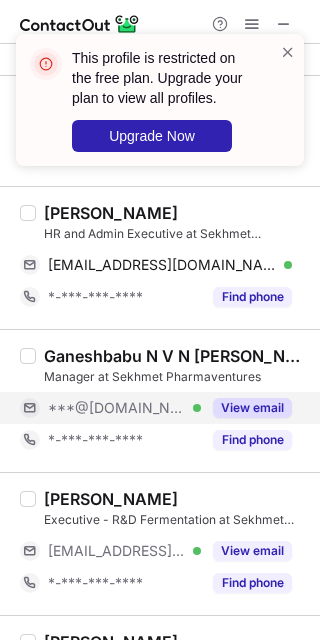 click on "View email" at bounding box center [252, 408] 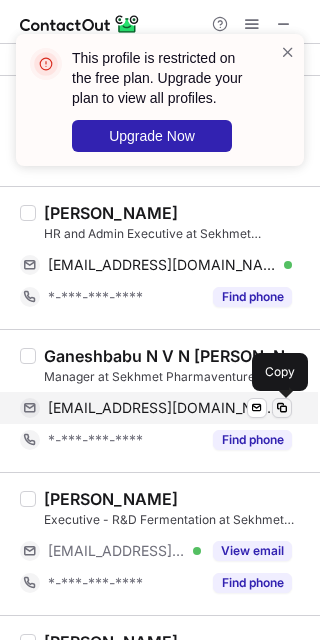 click at bounding box center [282, 408] 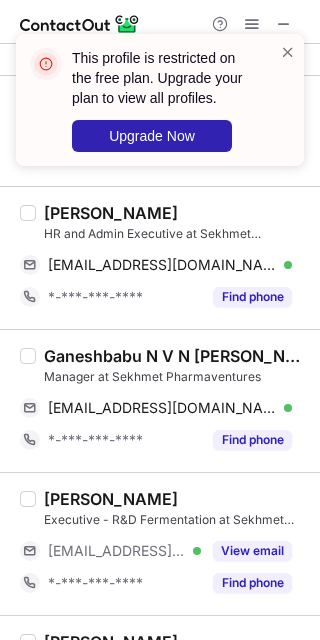 click on "Ganeshbabu N V N Kolukula Manager at Sekhmet Pharmaventures kolukulaganesh@gmail.com Verified Send email Copied! *-***-***-**** Find phone" at bounding box center [160, 400] 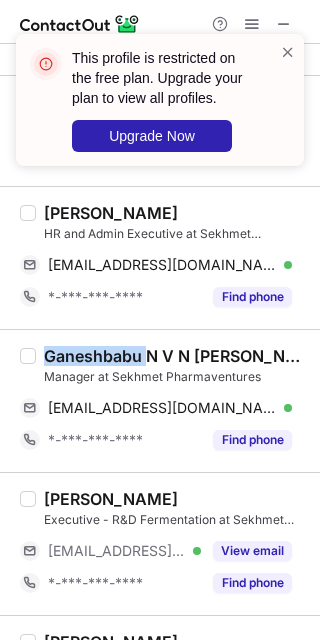 click on "Ganeshbabu N V N Kolukula Manager at Sekhmet Pharmaventures kolukulaganesh@gmail.com Verified Send email Copy *-***-***-**** Find phone" at bounding box center [160, 400] 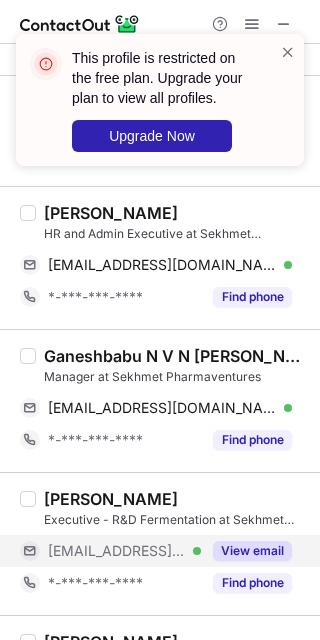click on "View email" at bounding box center (246, 551) 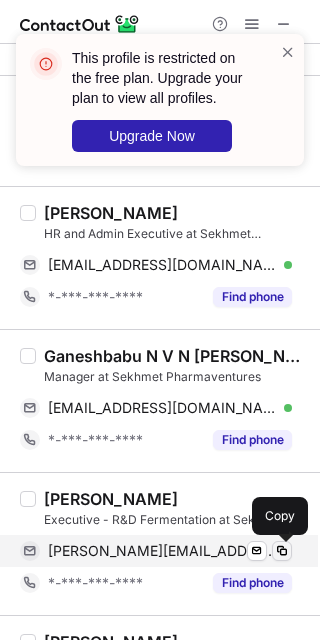 click at bounding box center [282, 551] 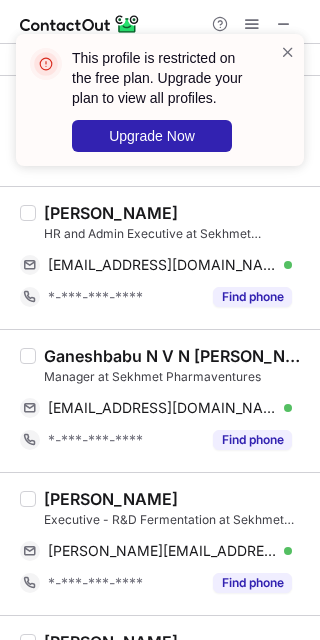 click on "Anandu Sreekumar" at bounding box center (111, 499) 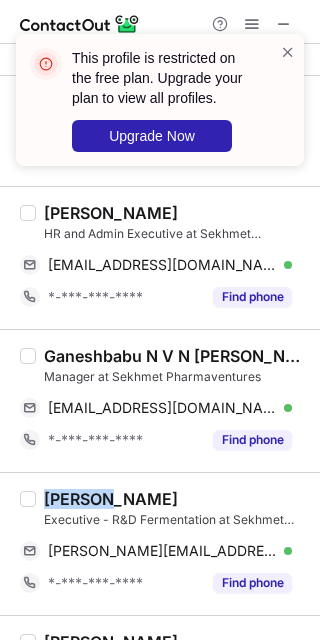 click on "Anandu Sreekumar" at bounding box center (111, 499) 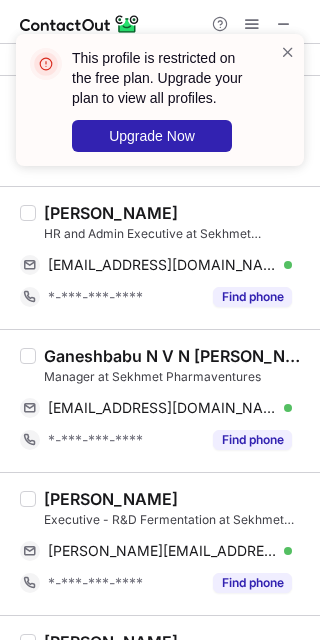 click on "This profile is restricted on the free plan. Upgrade your plan to view all profiles. Upgrade Now" at bounding box center [152, 100] 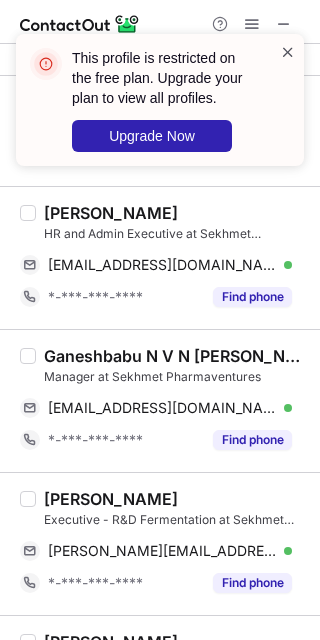 click at bounding box center [288, 52] 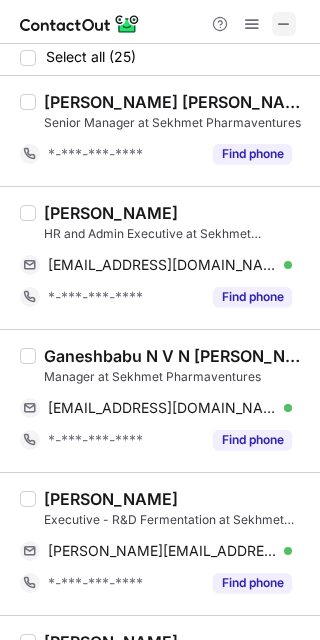 click at bounding box center [284, 24] 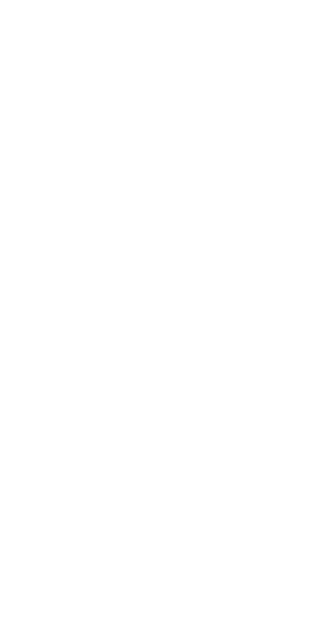 scroll, scrollTop: 0, scrollLeft: 0, axis: both 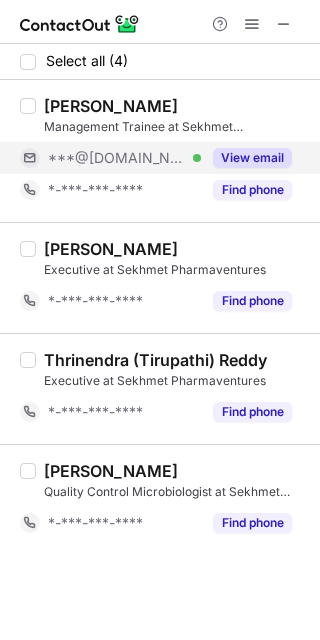 click on "View email" at bounding box center [252, 158] 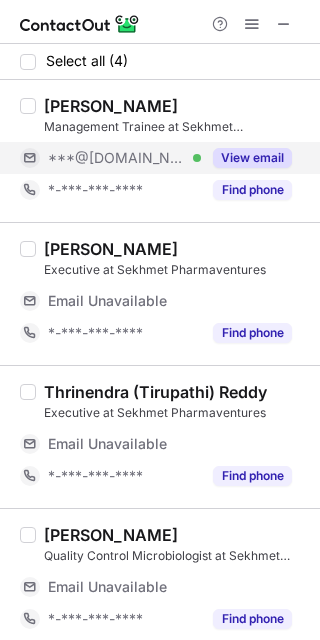 click on "View email" at bounding box center (252, 158) 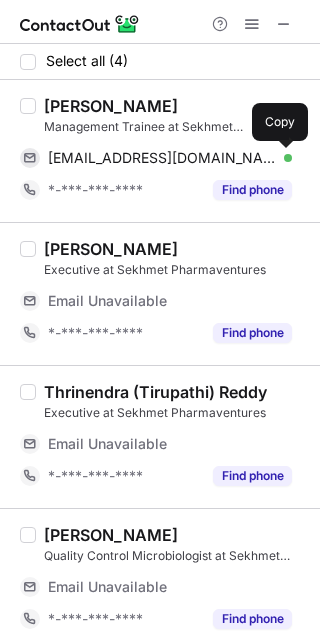 click at bounding box center (282, 158) 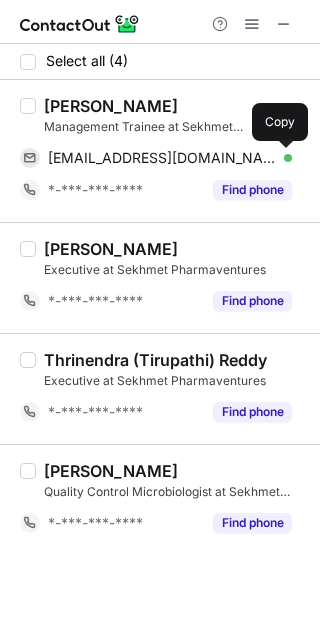 click on "SARANG HAJARE" at bounding box center (111, 106) 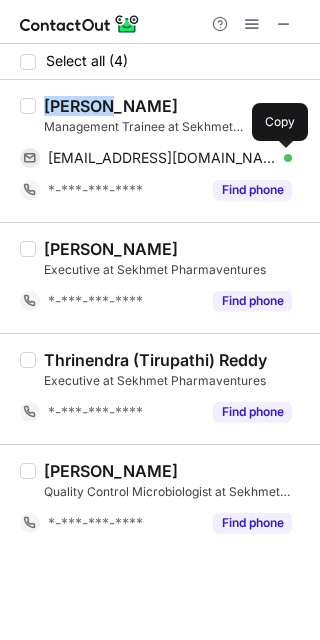 click on "SARANG HAJARE" at bounding box center [111, 106] 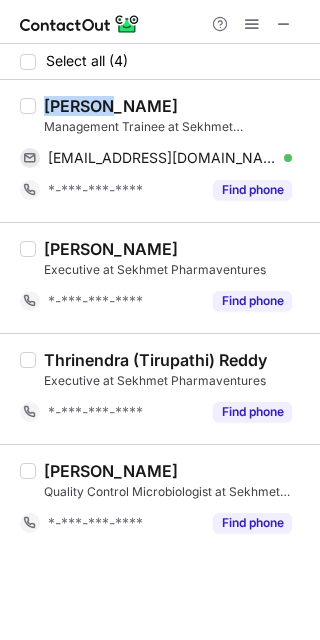 copy on "SARANG" 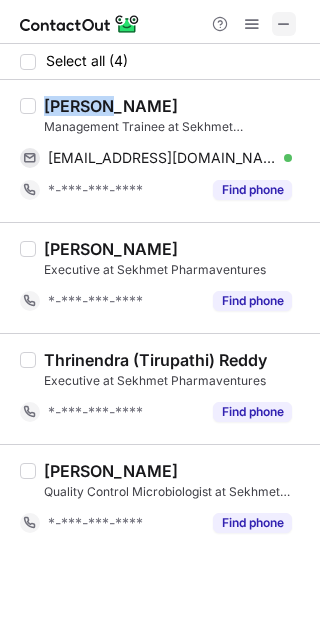 click at bounding box center [284, 24] 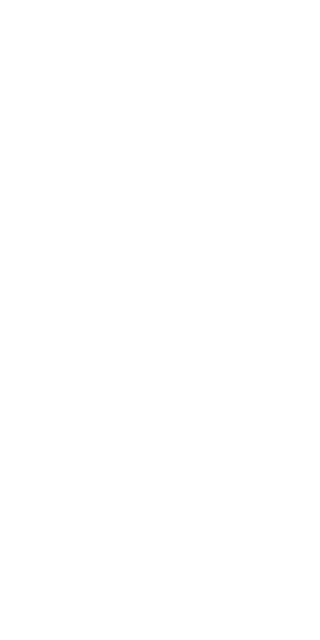 scroll, scrollTop: 0, scrollLeft: 0, axis: both 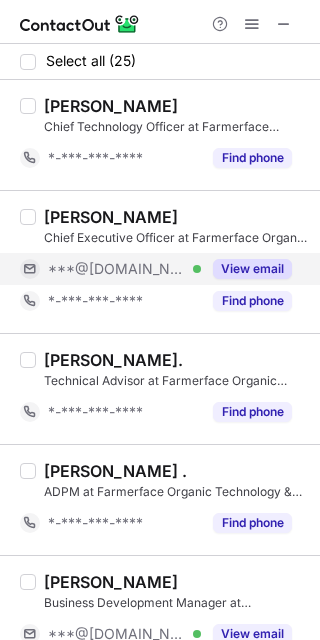 click on "View email" at bounding box center (252, 269) 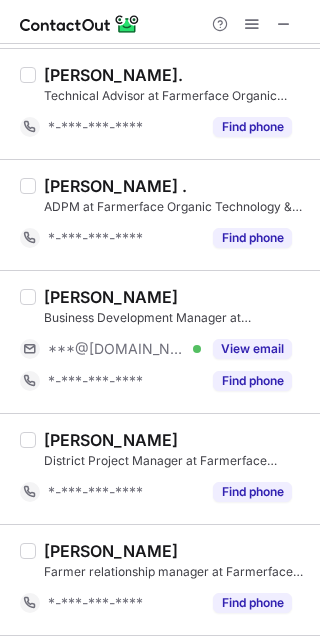 scroll, scrollTop: 370, scrollLeft: 0, axis: vertical 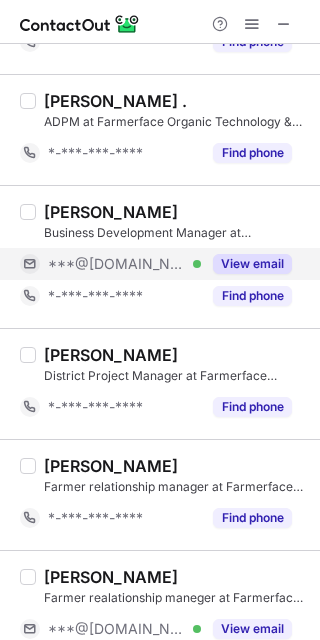 click on "View email" at bounding box center [252, 264] 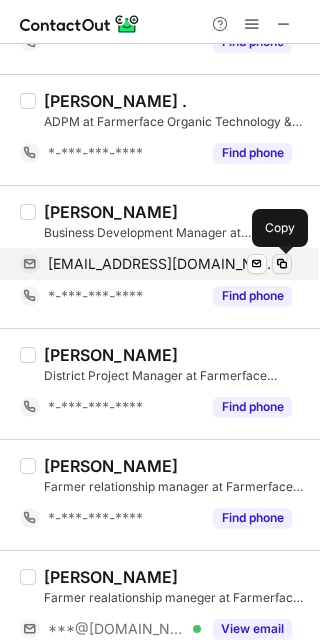 click at bounding box center (282, 264) 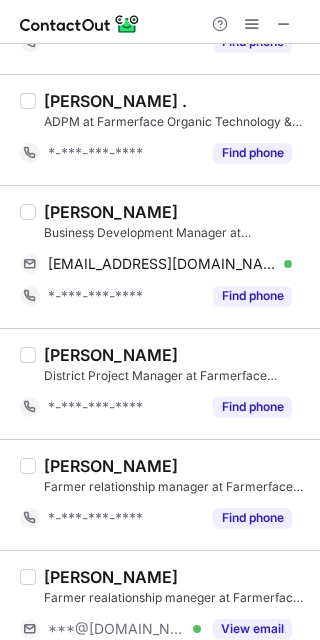 click on "Rajan Kumar Business Development Manager at Farmerface Organic Technology & Research Institute Private Limited rajankmr1431@gmail.com Verified Send email Copied! *-***-***-**** Find phone" at bounding box center (160, 256) 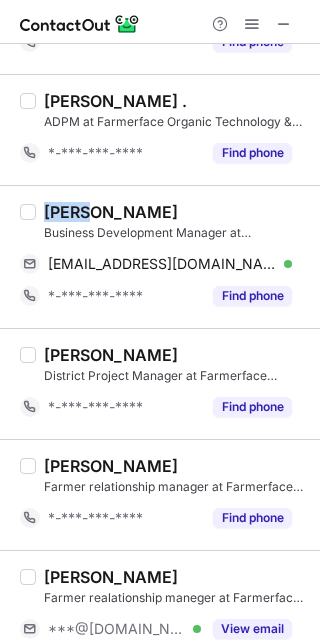 click on "Rajan Kumar Business Development Manager at Farmerface Organic Technology & Research Institute Private Limited rajankmr1431@gmail.com Verified Send email Copied! *-***-***-**** Find phone" at bounding box center (160, 256) 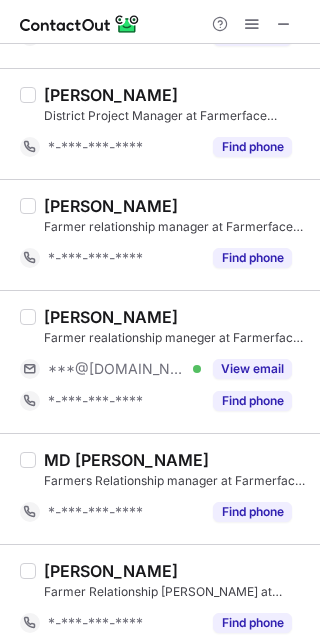 scroll, scrollTop: 722, scrollLeft: 0, axis: vertical 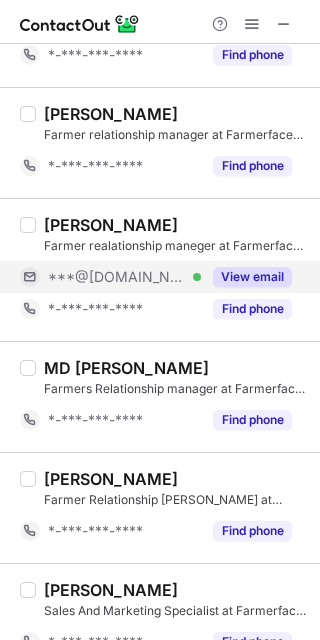 click on "View email" at bounding box center [252, 277] 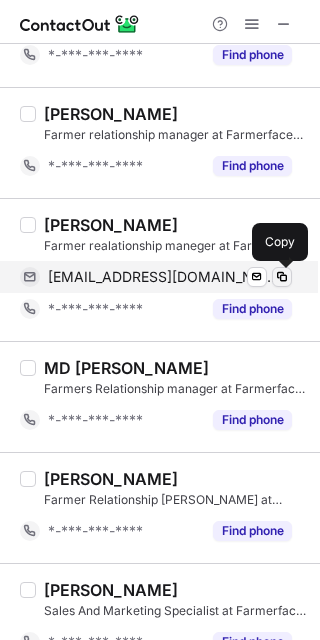 click at bounding box center (282, 277) 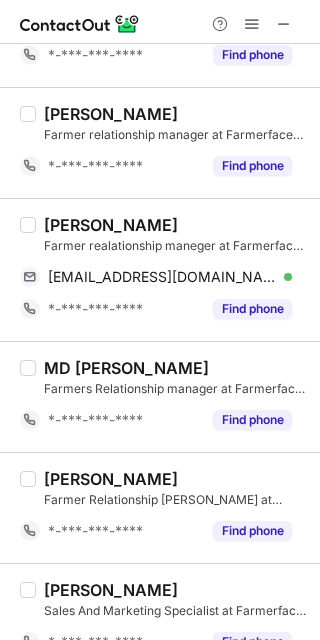 click on "Vikash patel" at bounding box center [111, 225] 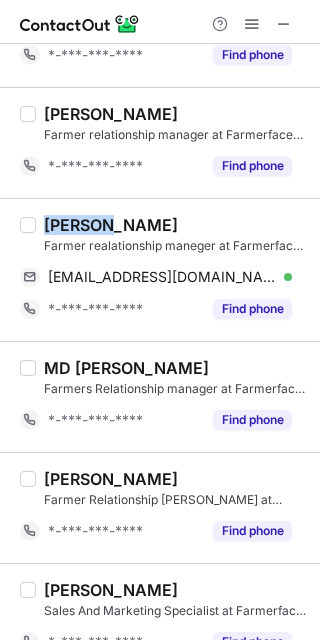 click on "Vikash patel" at bounding box center [111, 225] 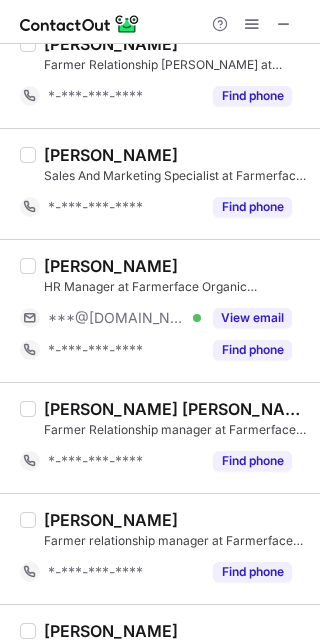 scroll, scrollTop: 1189, scrollLeft: 0, axis: vertical 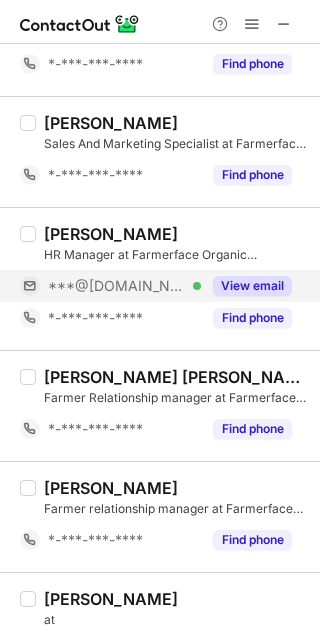 click on "View email" at bounding box center [252, 286] 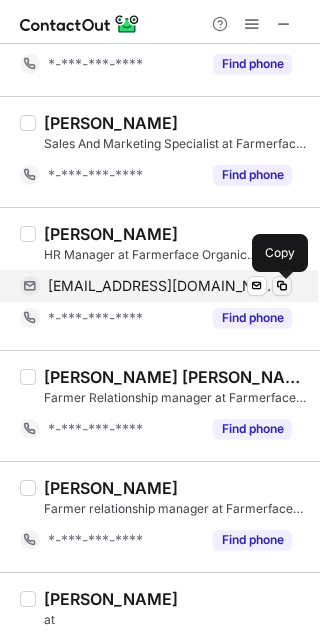 click at bounding box center (282, 286) 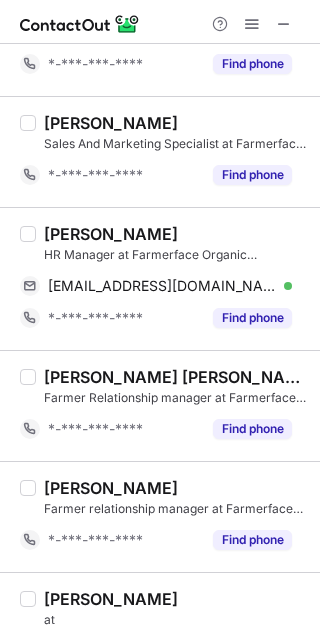 click on "simmy Rai" at bounding box center (111, 234) 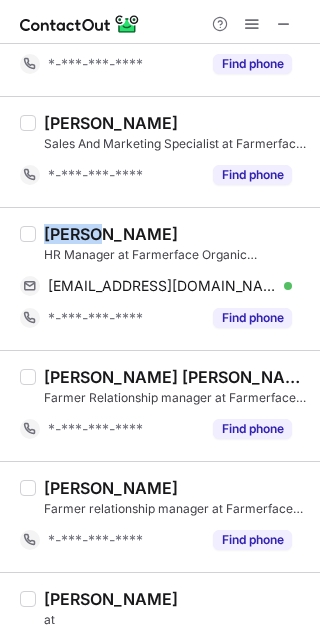 click on "simmy Rai" at bounding box center [111, 234] 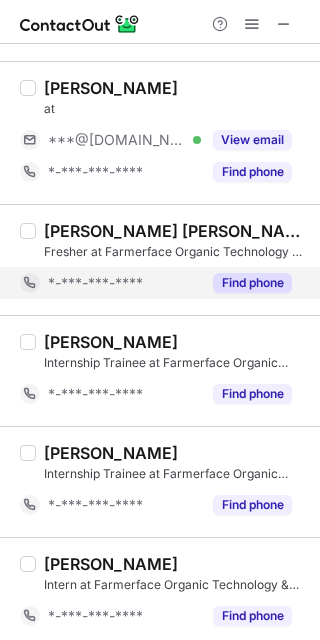 scroll, scrollTop: 1738, scrollLeft: 0, axis: vertical 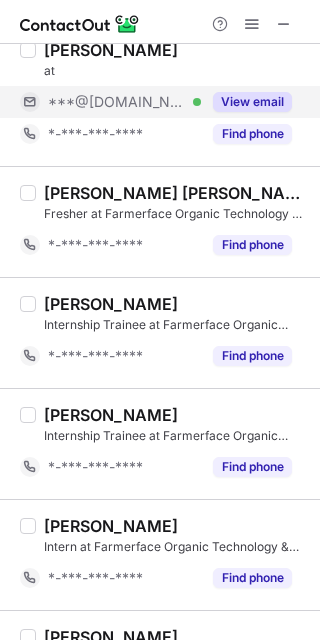 click on "View email" at bounding box center [252, 102] 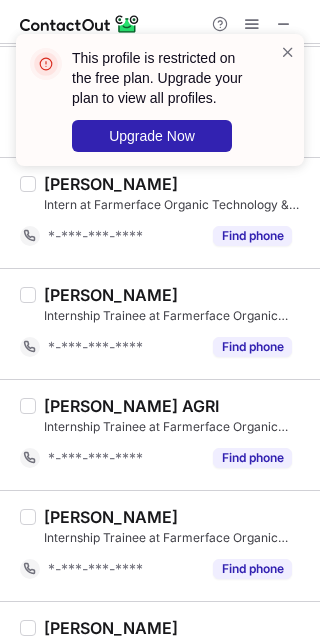 scroll, scrollTop: 2382, scrollLeft: 0, axis: vertical 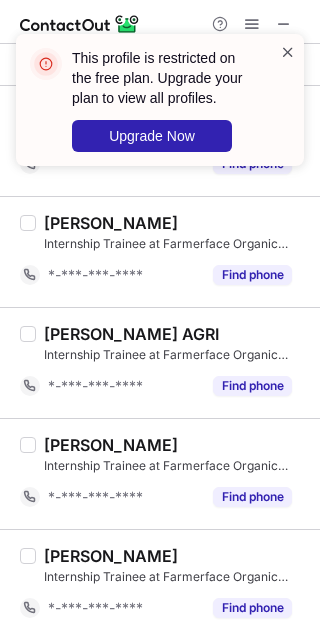 click at bounding box center (288, 52) 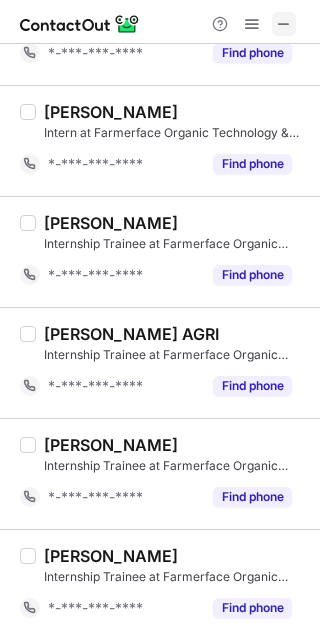 click at bounding box center [284, 24] 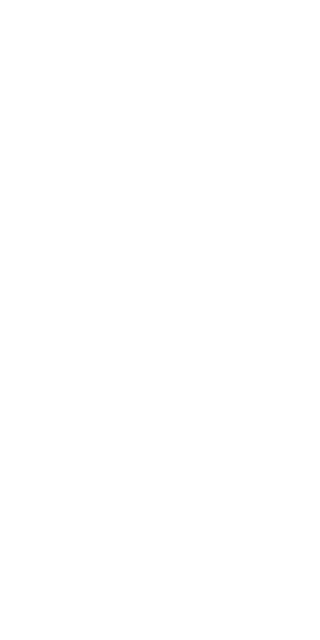 scroll, scrollTop: 0, scrollLeft: 0, axis: both 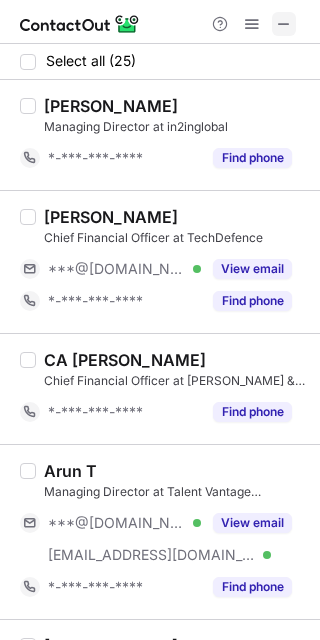 click at bounding box center [284, 24] 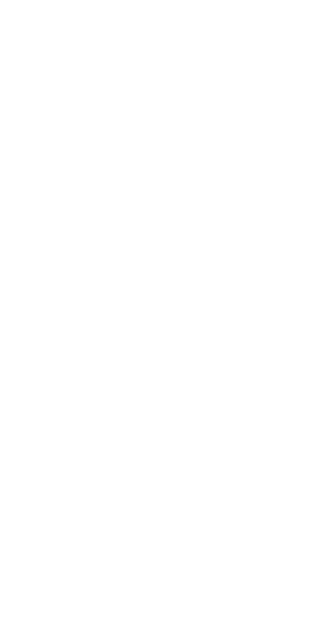 scroll, scrollTop: 0, scrollLeft: 0, axis: both 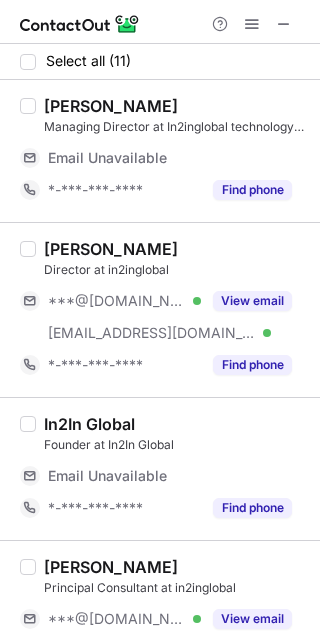 click on "In2In Global" at bounding box center [176, 424] 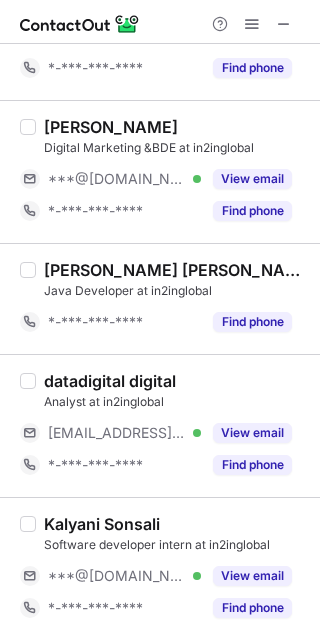 scroll, scrollTop: 810, scrollLeft: 0, axis: vertical 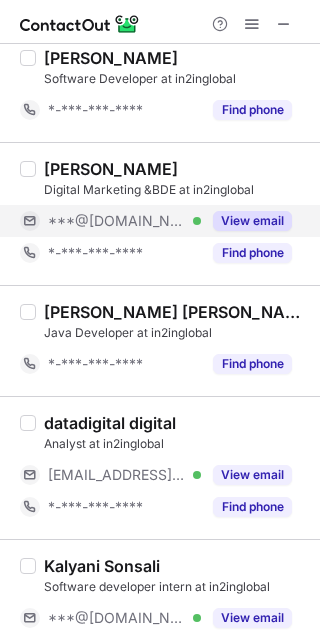 click on "View email" at bounding box center [252, 221] 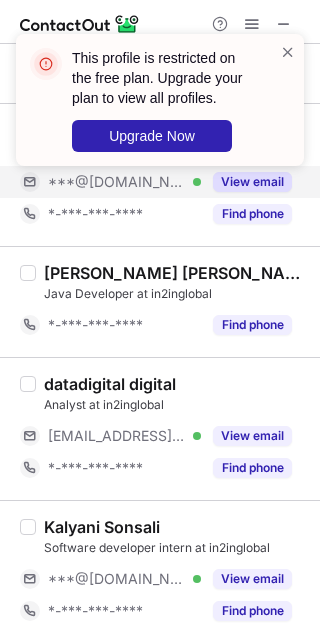 scroll, scrollTop: 856, scrollLeft: 0, axis: vertical 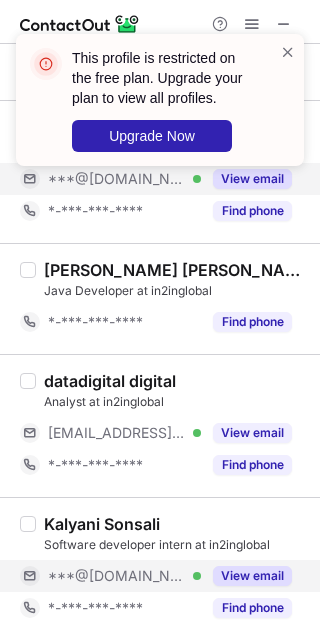 click on "View email" at bounding box center [252, 576] 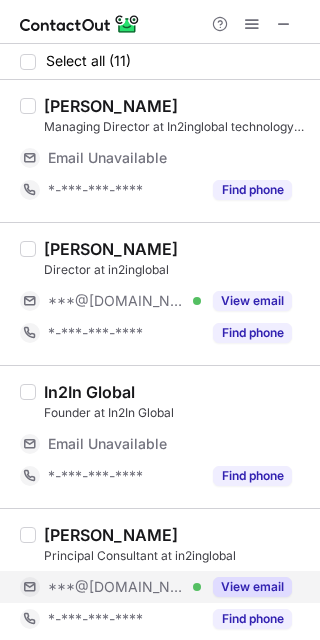 click on "View email" at bounding box center [252, 587] 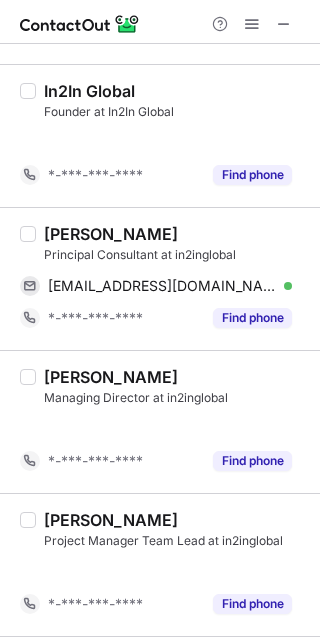 scroll, scrollTop: 269, scrollLeft: 0, axis: vertical 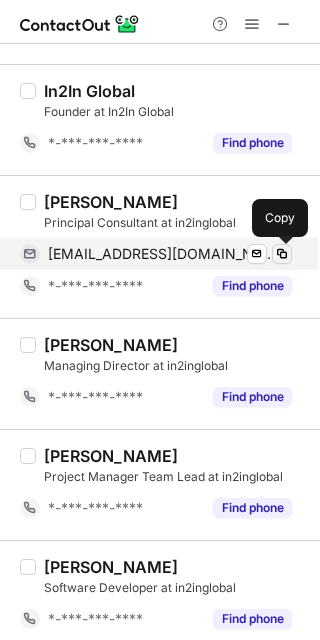 click at bounding box center [282, 254] 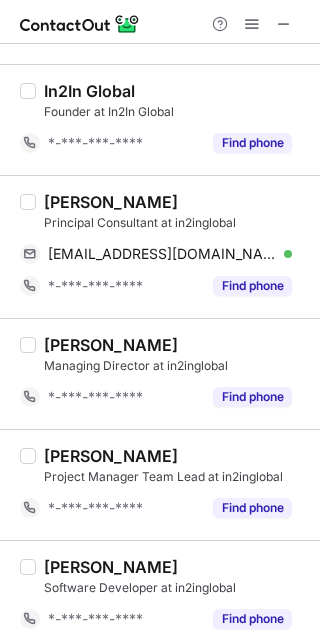 click on "Santosh Kumar Das" at bounding box center [111, 202] 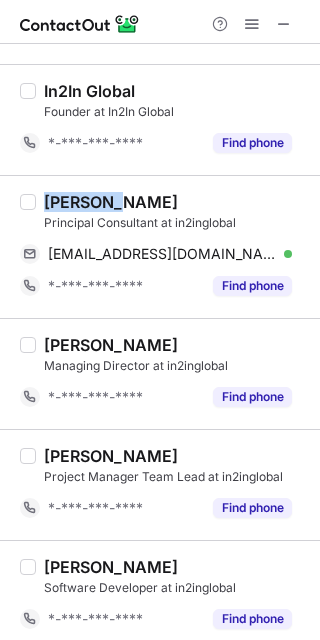 click on "Santosh Kumar Das" at bounding box center (111, 202) 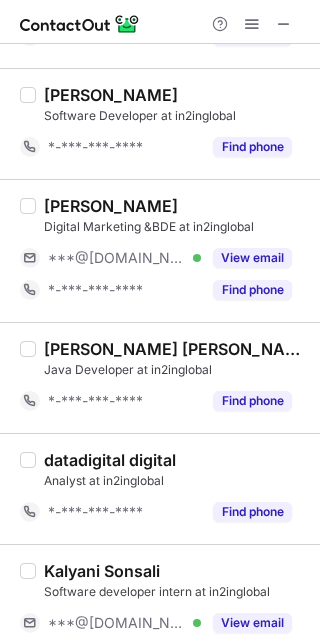 scroll, scrollTop: 728, scrollLeft: 0, axis: vertical 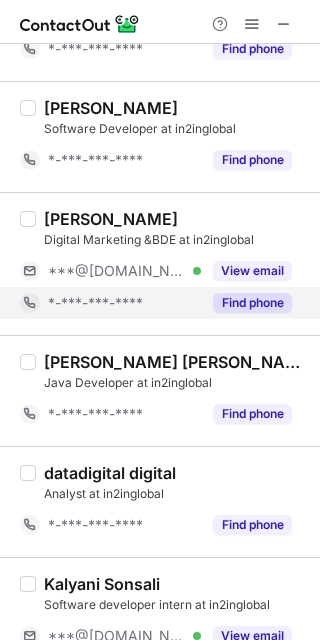 click on "Find phone" at bounding box center [246, 303] 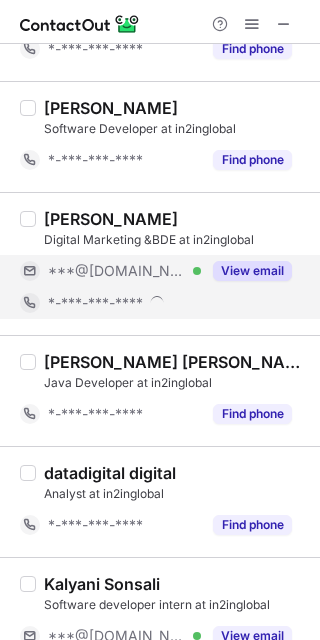 click on "View email" at bounding box center [252, 271] 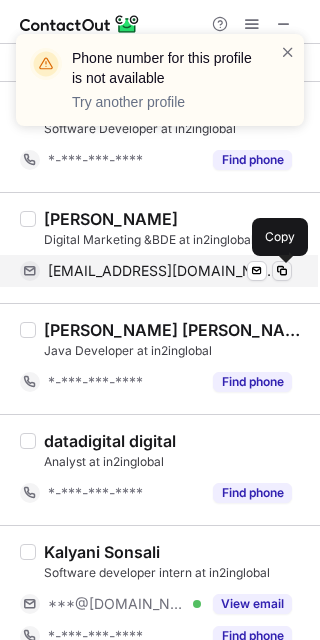 click at bounding box center (282, 271) 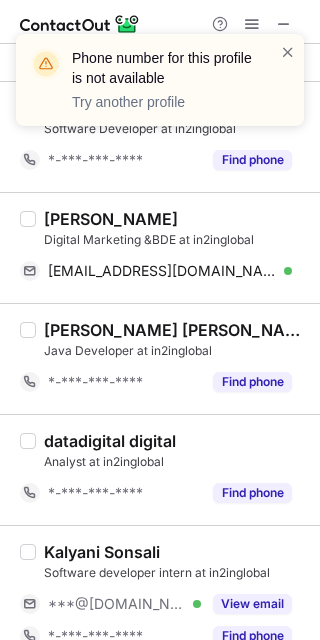 click on "Ekta Pattnaik" at bounding box center (111, 219) 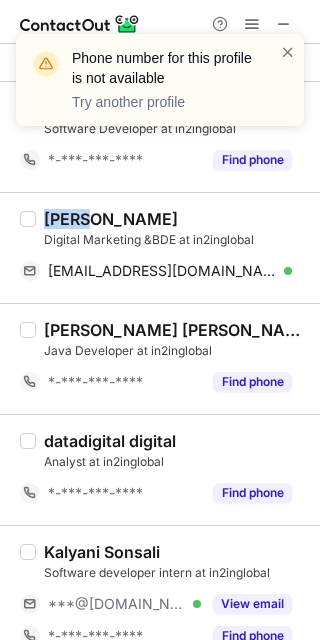 click on "Ekta Pattnaik" at bounding box center [111, 219] 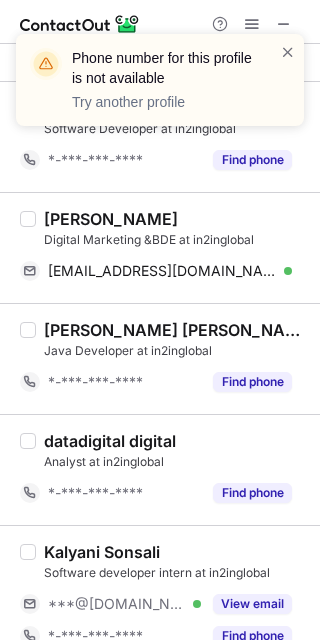 click on "Kalyani Sonsali Software developer intern at in2inglobal ***@gmail.com Verified View email *-***-***-**** Find phone" at bounding box center (160, 596) 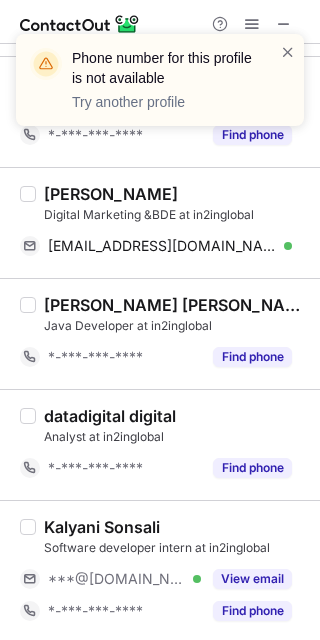 scroll, scrollTop: 760, scrollLeft: 0, axis: vertical 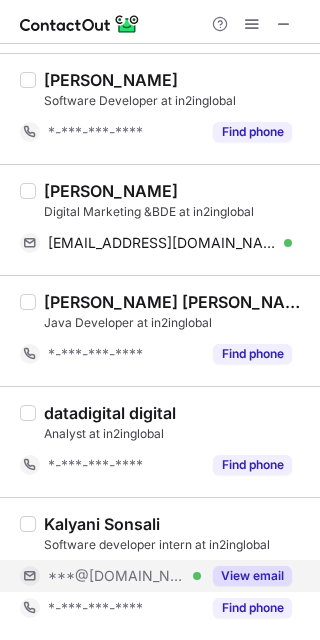 click on "View email" at bounding box center [252, 576] 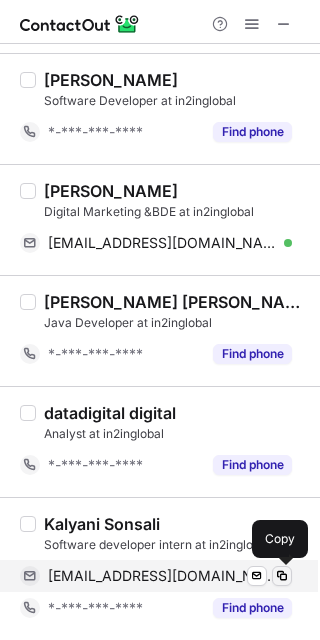 click at bounding box center (282, 576) 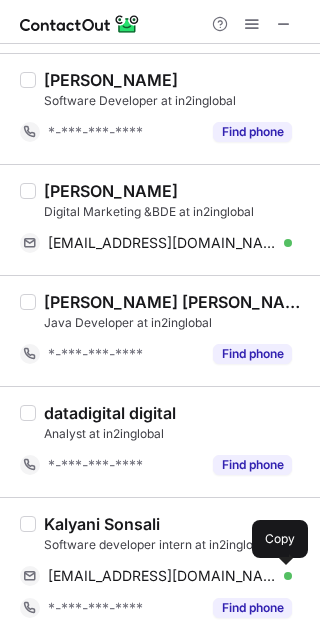 click on "Kalyani Sonsali" at bounding box center (102, 524) 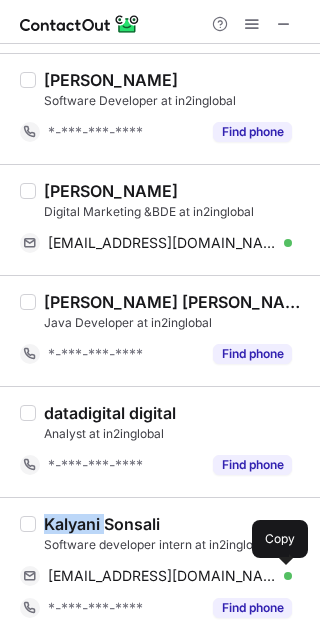 click on "Kalyani Sonsali" at bounding box center (102, 524) 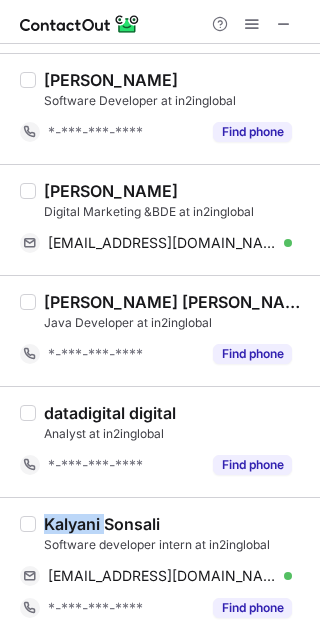 copy on "Kalyani" 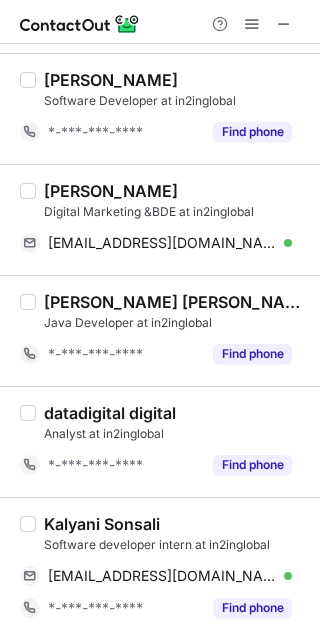 click on "Ekta Pattnaik Digital Marketing &BDE at in2inglobal ektapattnaik14@gmail.com Verified Send email Copy" at bounding box center (160, 219) 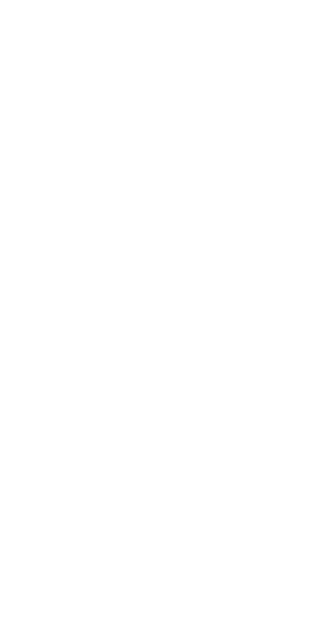 scroll, scrollTop: 0, scrollLeft: 0, axis: both 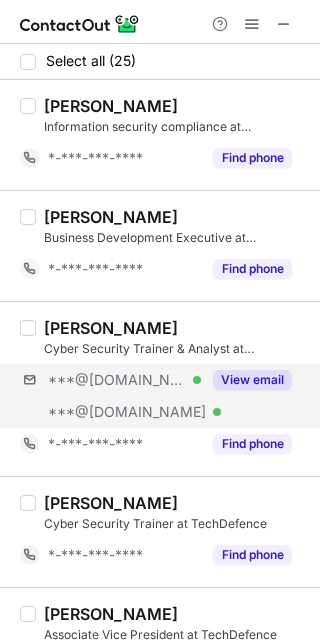 click on "***@[DOMAIN_NAME] Verified ***@[DOMAIN_NAME] Verified View email" at bounding box center (164, 396) 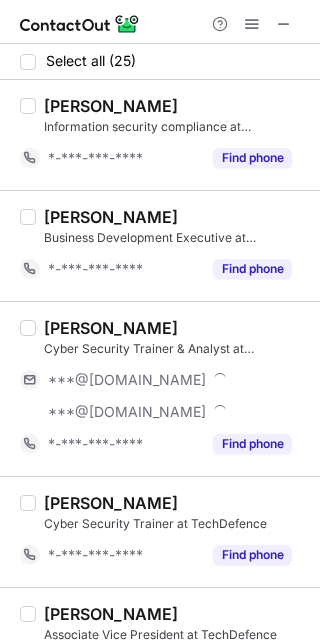 click on "[PERSON_NAME] Cyber Security Trainer & Analyst at TechDefence ***@[DOMAIN_NAME] ***@[DOMAIN_NAME] *-***-***-**** Find phone" at bounding box center (172, 389) 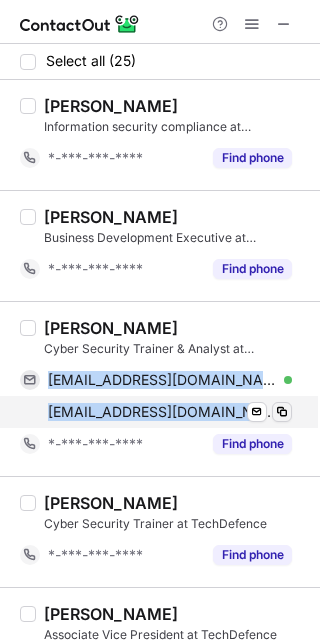 drag, startPoint x: 156, startPoint y: 373, endPoint x: 282, endPoint y: 418, distance: 133.79462 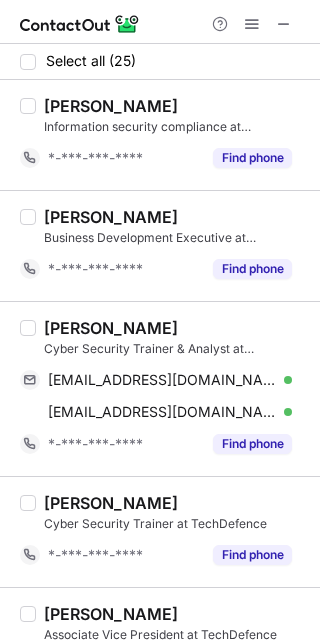 click on "[PERSON_NAME]" at bounding box center [111, 328] 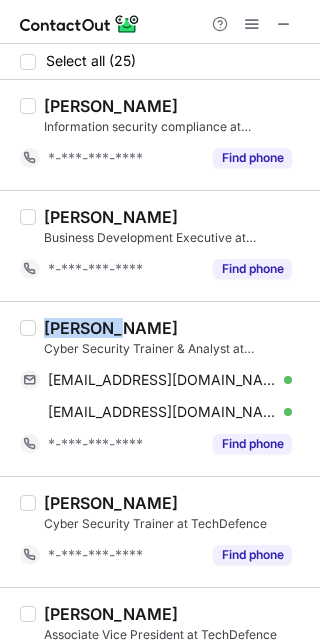 click on "[PERSON_NAME]" at bounding box center (111, 328) 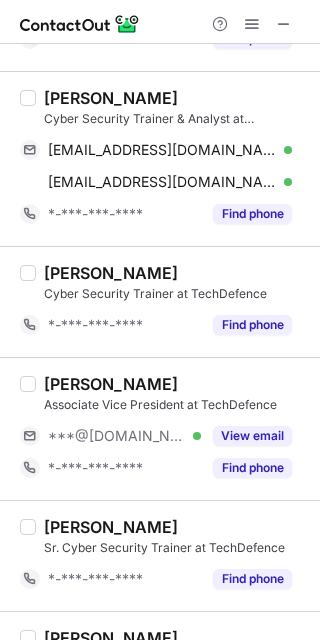 scroll, scrollTop: 280, scrollLeft: 0, axis: vertical 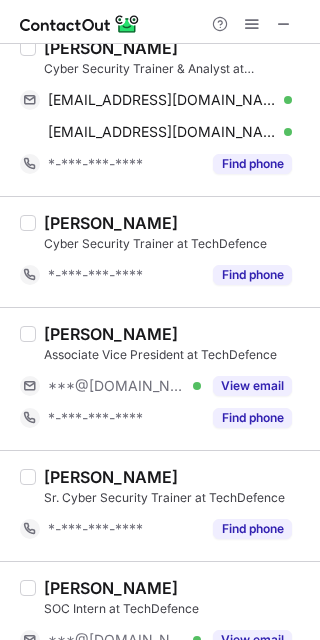 click on "Vivek A. Associate Vice President at TechDefence ***@yahoo.com Verified View email *-***-***-**** Find phone" at bounding box center [172, 379] 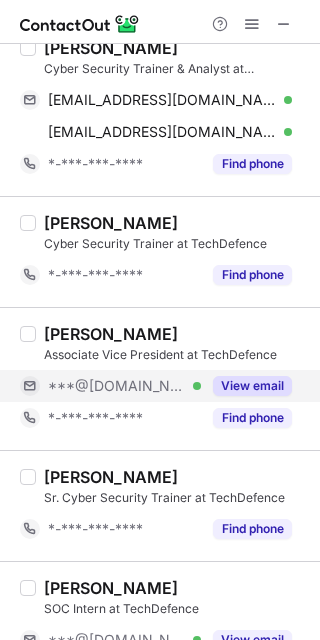 click on "View email" at bounding box center (252, 386) 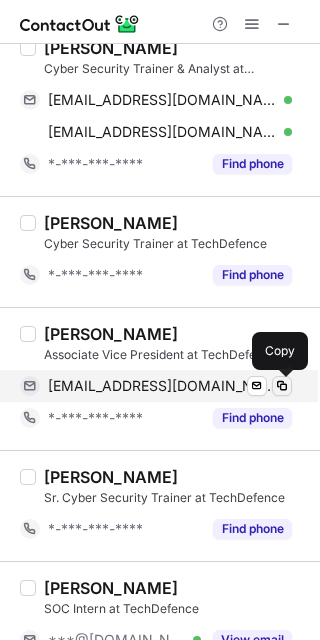 click at bounding box center (282, 386) 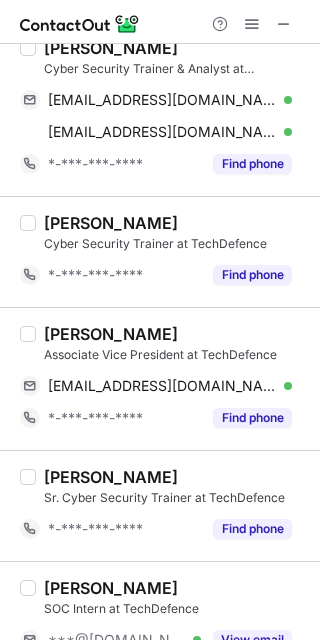 click on "Vivek A." at bounding box center (111, 334) 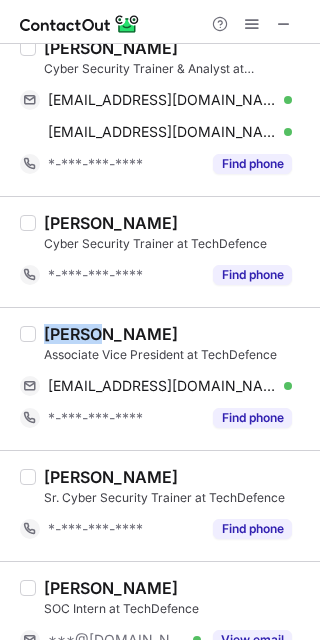 copy on "Vivek" 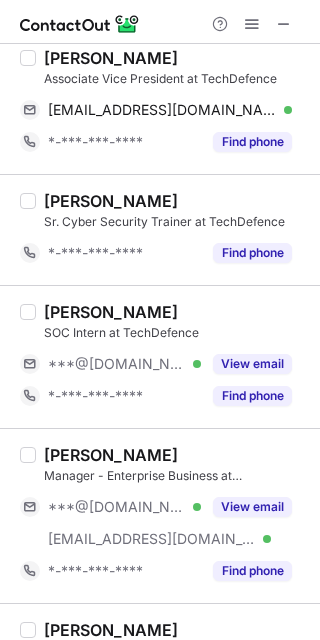 scroll, scrollTop: 633, scrollLeft: 0, axis: vertical 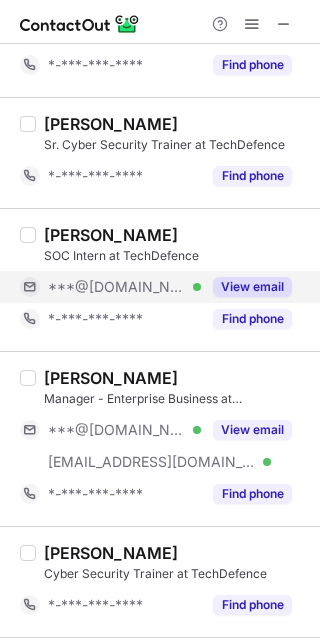 click on "View email" at bounding box center [246, 287] 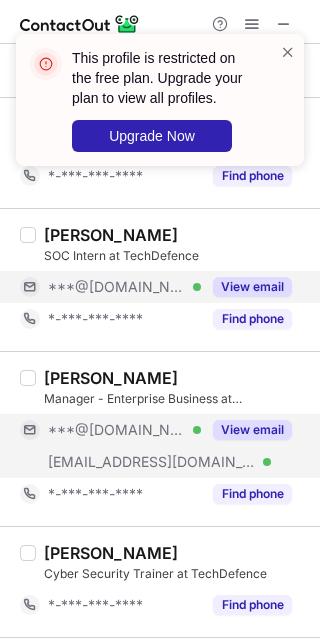 click on "View email" at bounding box center [252, 430] 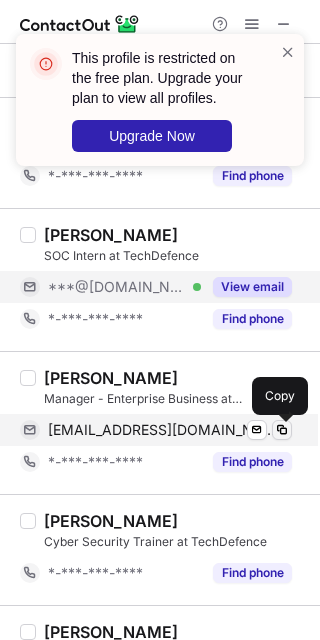 click at bounding box center [282, 430] 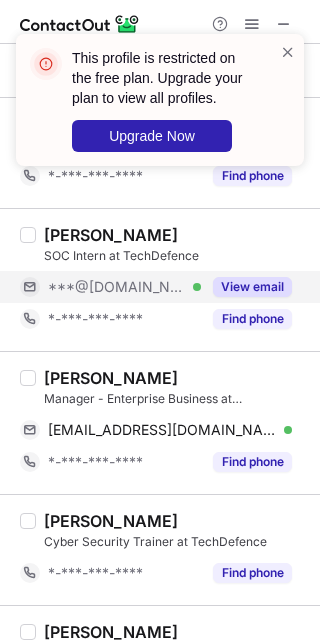 click on "Samir Sawant" at bounding box center (111, 378) 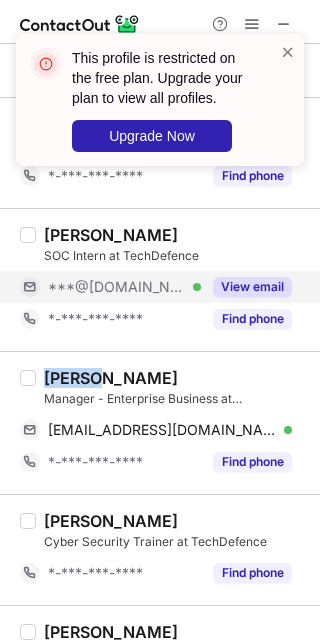 click on "Samir Sawant" at bounding box center [111, 378] 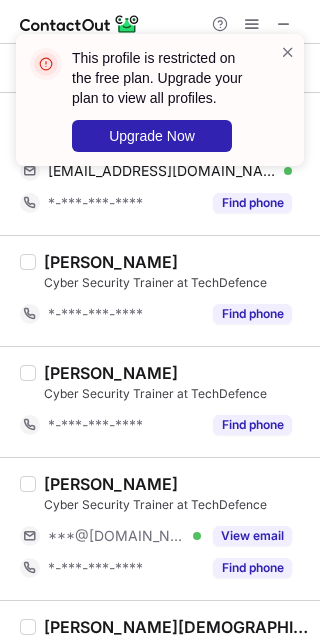 scroll, scrollTop: 972, scrollLeft: 0, axis: vertical 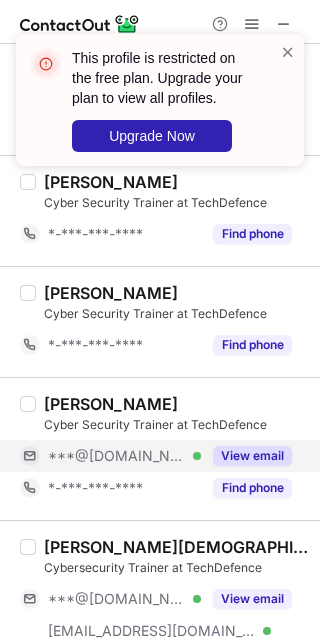 click on "View email" at bounding box center [252, 456] 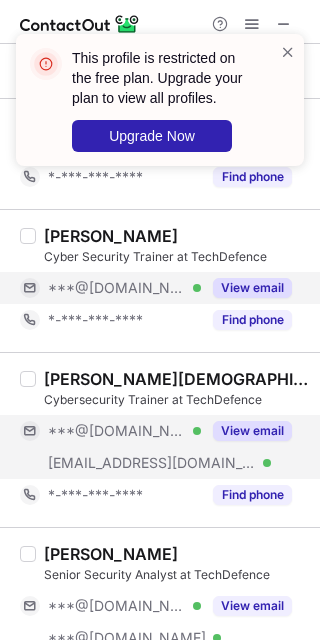 click on "View email" at bounding box center (252, 431) 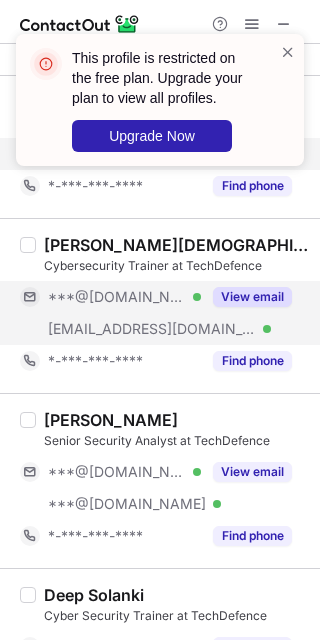 scroll, scrollTop: 1289, scrollLeft: 0, axis: vertical 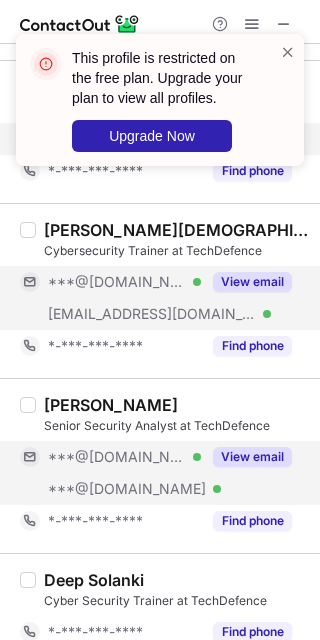 click on "View email" at bounding box center (252, 457) 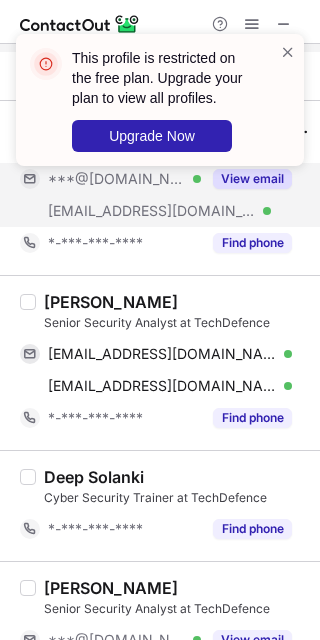 scroll, scrollTop: 1393, scrollLeft: 0, axis: vertical 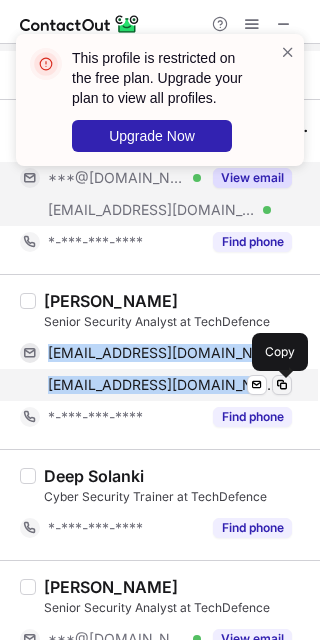 drag, startPoint x: 45, startPoint y: 353, endPoint x: 277, endPoint y: 381, distance: 233.68355 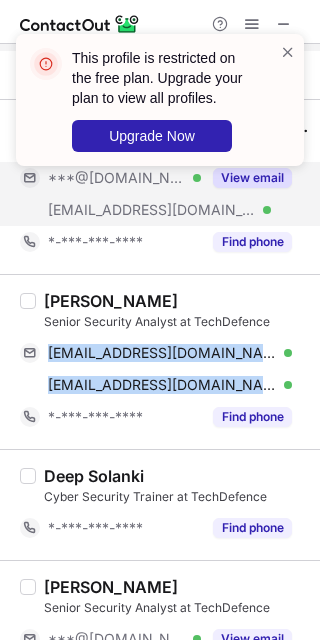 click on "Janmeyjay Sharma" at bounding box center [111, 301] 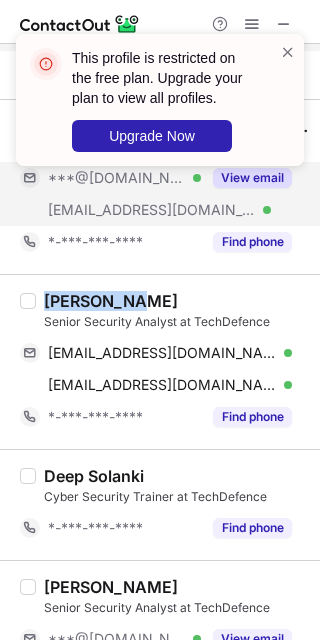 click on "Janmeyjay Sharma" at bounding box center (111, 301) 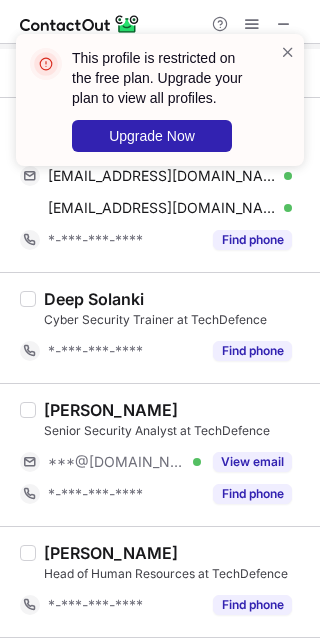 scroll, scrollTop: 1630, scrollLeft: 0, axis: vertical 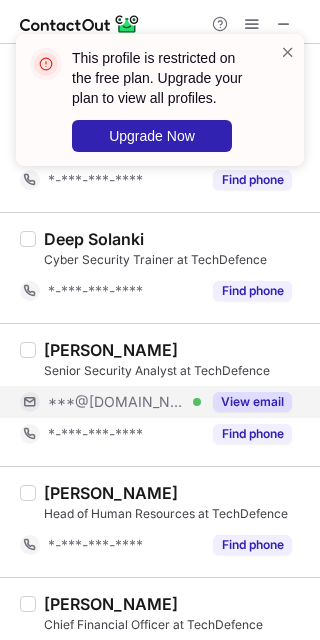 click on "View email" at bounding box center [252, 402] 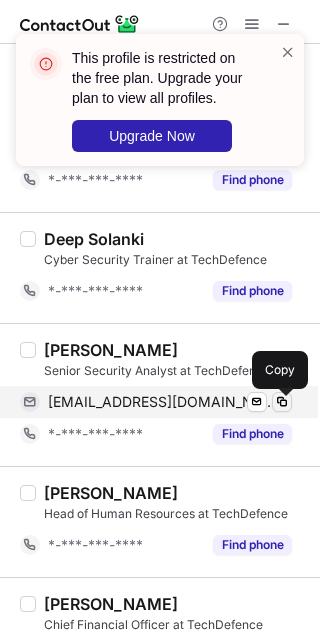 click at bounding box center (282, 402) 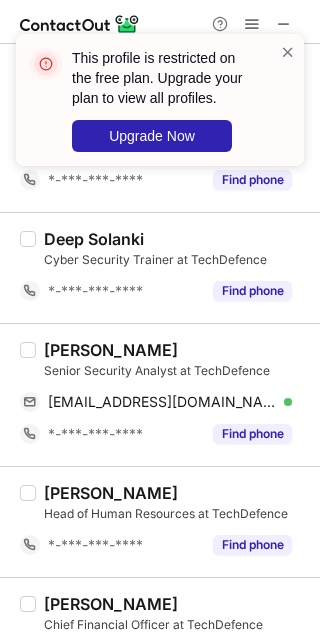 click on "Yash Varde" at bounding box center (111, 350) 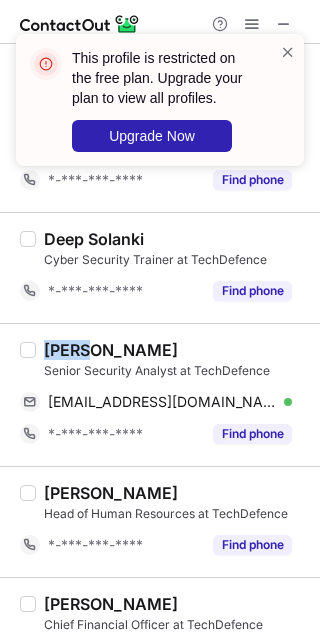 click on "Yash Varde" at bounding box center (111, 350) 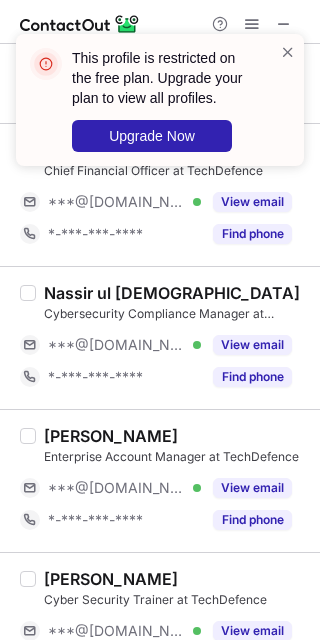 scroll, scrollTop: 2044, scrollLeft: 0, axis: vertical 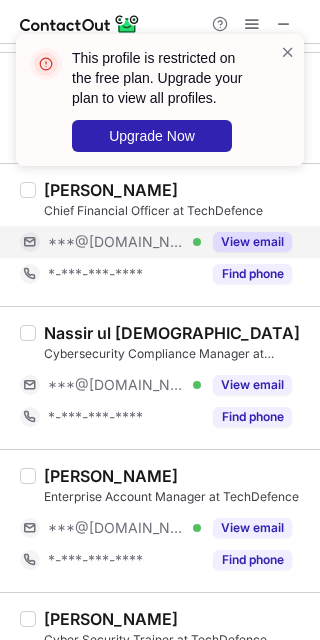 click on "View email" at bounding box center (252, 242) 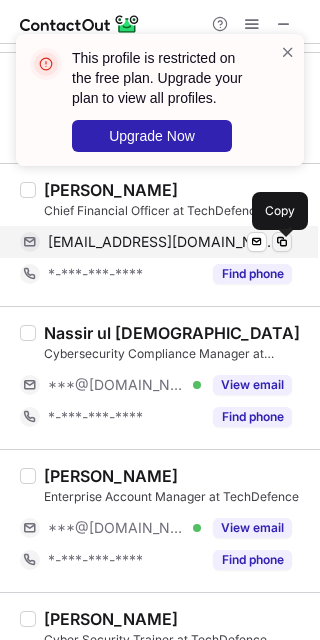 click at bounding box center [282, 242] 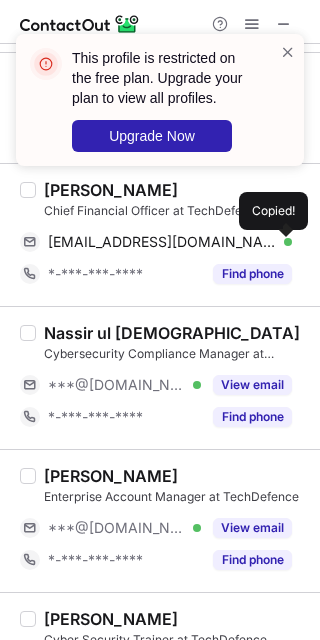 click on "This profile is restricted on the free plan. Upgrade your plan to view all profiles. Upgrade Now" at bounding box center (160, 100) 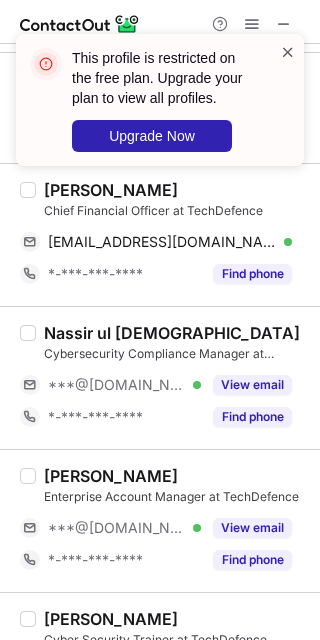 click at bounding box center [288, 52] 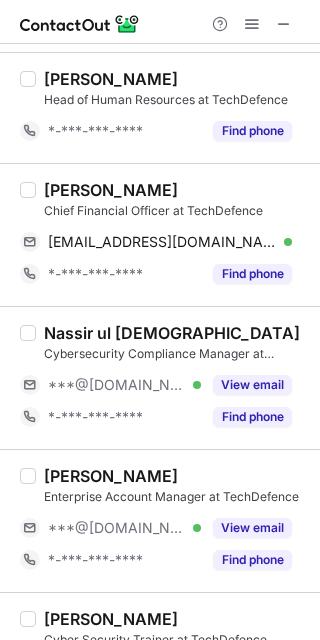 click on "This profile is restricted on the free plan. Upgrade your plan to view all profiles. Upgrade Now" at bounding box center (160, 108) 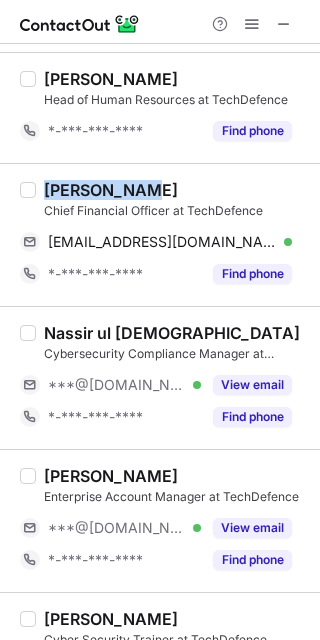 click on "Khileshwar Sahu Chief Financial Officer at TechDefence khileshwarsahu17@gmail.com Verified Send email Copy *-***-***-**** Find phone" at bounding box center [160, 234] 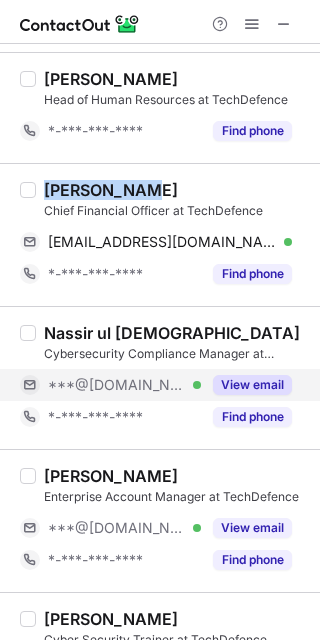 click on "View email" at bounding box center (252, 385) 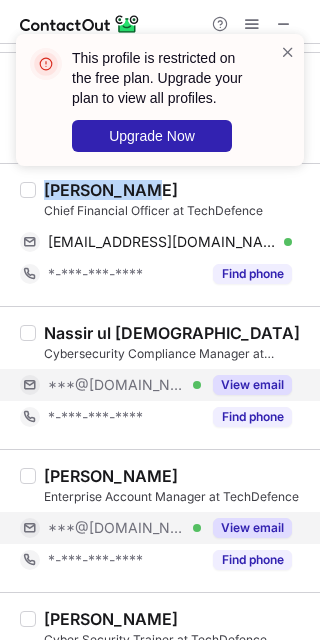 click on "View email" at bounding box center (252, 528) 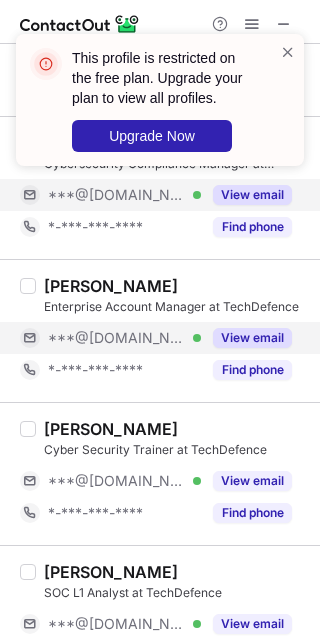 scroll, scrollTop: 2285, scrollLeft: 0, axis: vertical 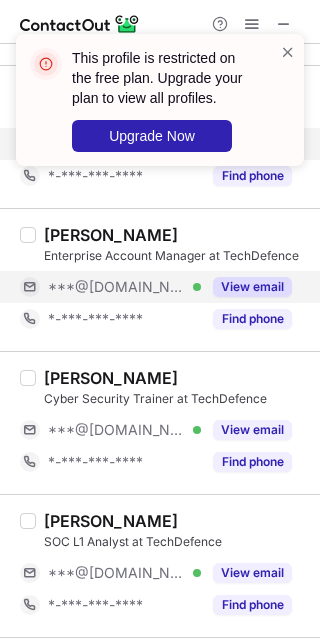 click on "Mallika Srivastava Cyber Security Trainer at TechDefence ***@gmail.com Verified View email *-***-***-**** Find phone" at bounding box center [172, 423] 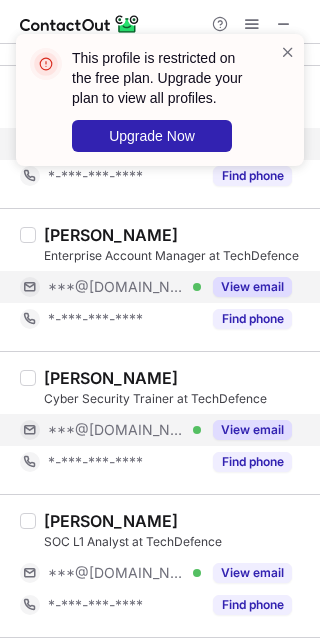 click on "View email" at bounding box center [252, 430] 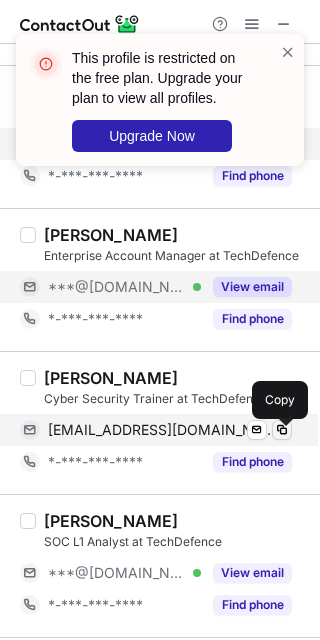 click at bounding box center [282, 430] 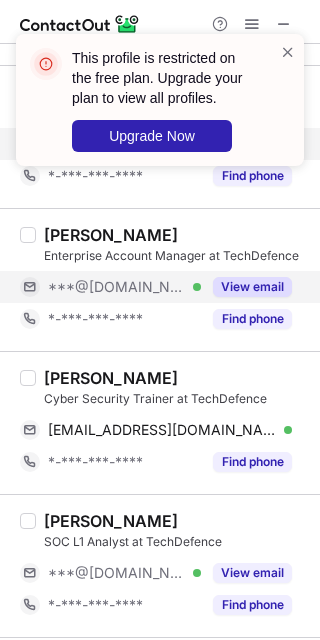 click on "Mallika Srivastava" at bounding box center [111, 378] 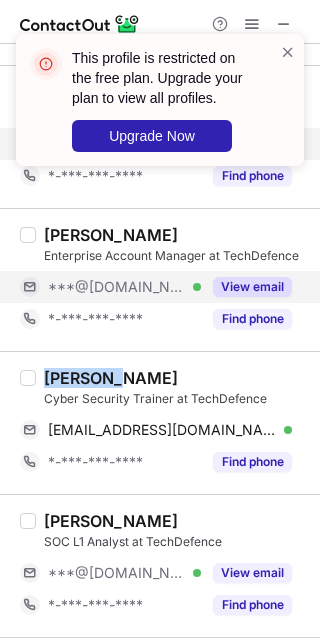 click on "Mallika Srivastava" at bounding box center [111, 378] 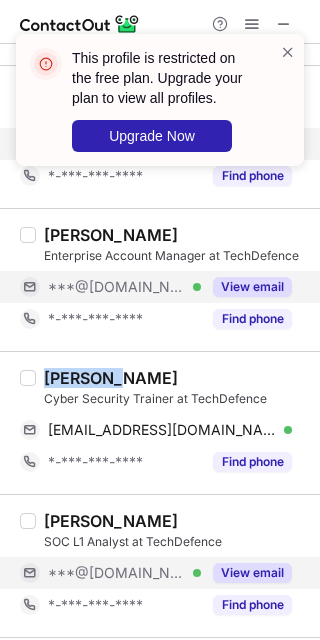 click on "View email" at bounding box center [252, 573] 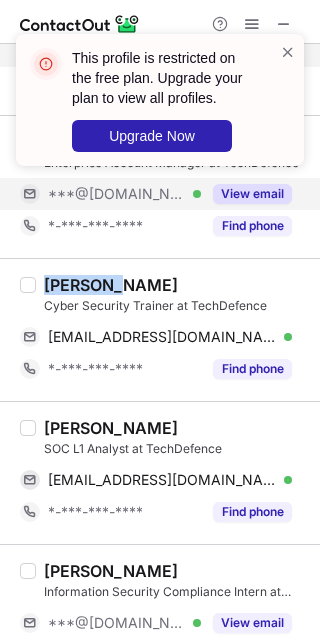 scroll, scrollTop: 2392, scrollLeft: 0, axis: vertical 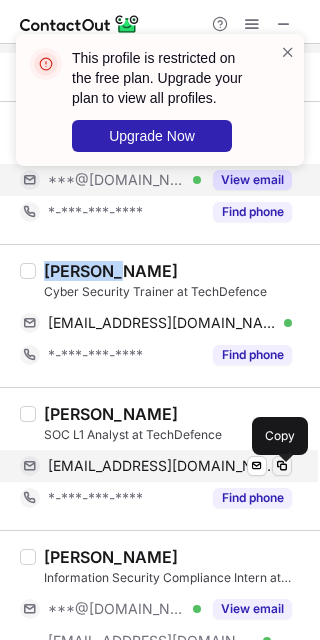 click at bounding box center [282, 466] 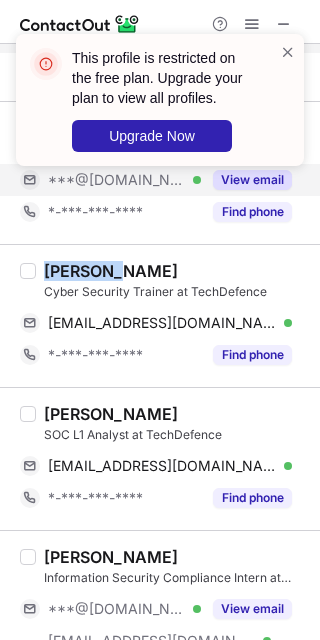 click on "RAJESH CHILUKURI SOC L1 Analyst at TechDefence rajeshchilukuri4104@gmail.com Verified Send email Copied! *-***-***-**** Find phone" at bounding box center [160, 458] 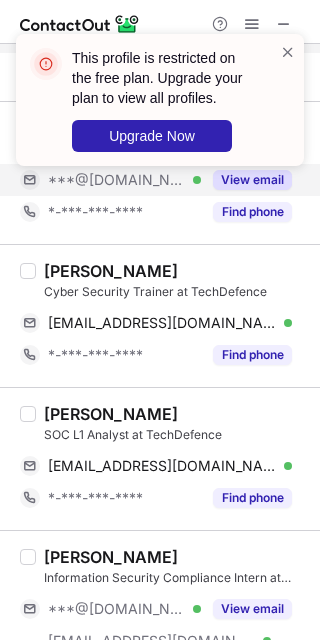 click on "RAJESH CHILUKURI SOC L1 Analyst at TechDefence rajeshchilukuri4104@gmail.com Verified Send email Copied! *-***-***-**** Find phone" at bounding box center [160, 458] 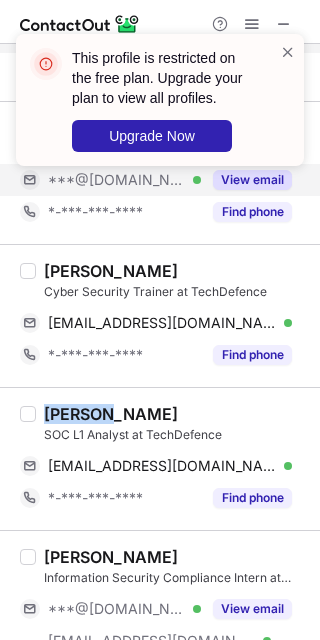 copy on "RAJESH" 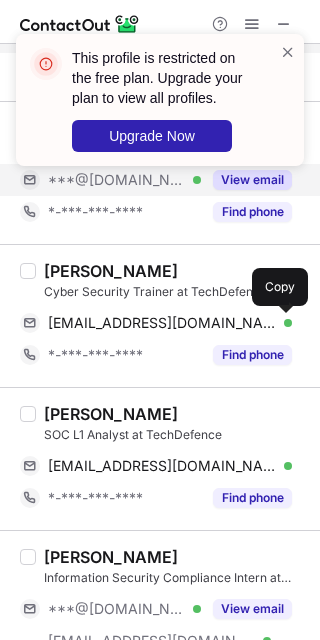 click on "Information Security Compliance Intern at TechDefence" at bounding box center (176, 578) 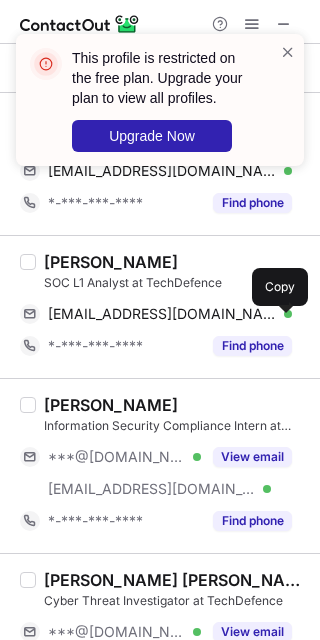 scroll, scrollTop: 2684, scrollLeft: 0, axis: vertical 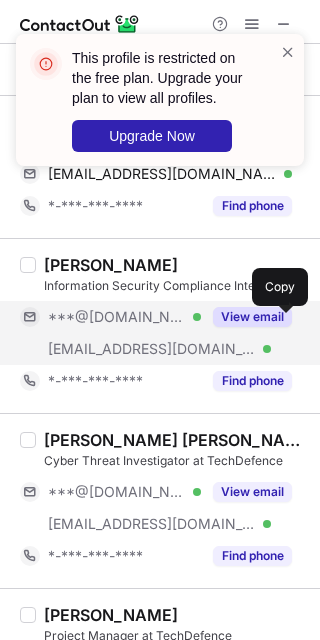 click on "View email" at bounding box center [252, 317] 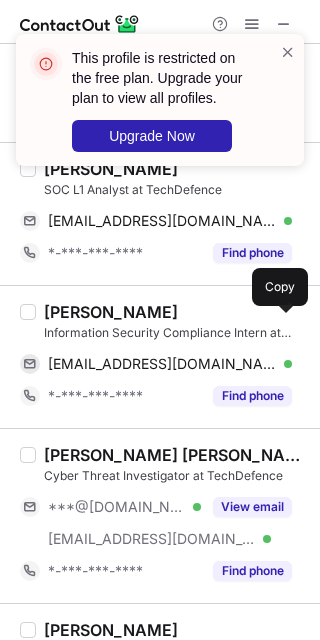 scroll, scrollTop: 2624, scrollLeft: 0, axis: vertical 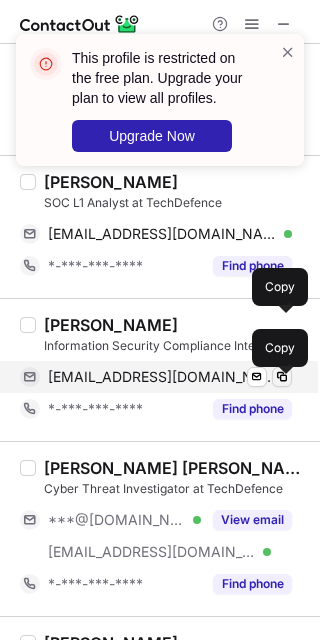 click at bounding box center (282, 377) 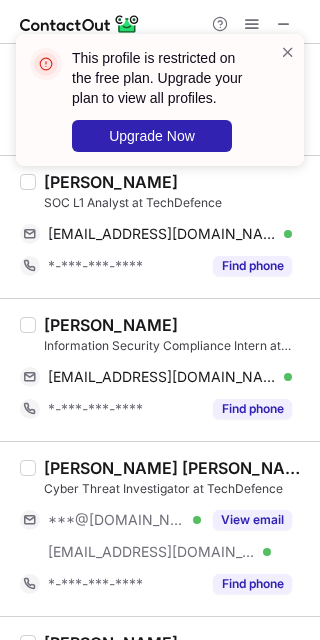 click on "Isha Yadav" at bounding box center (111, 325) 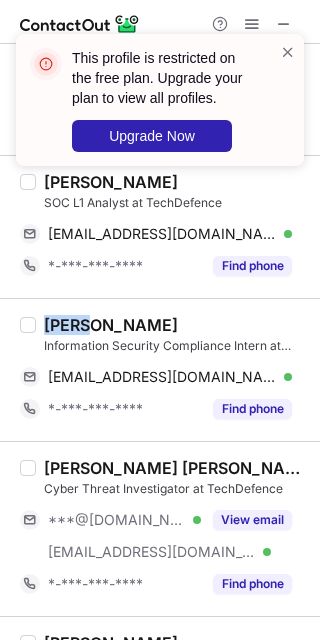 click on "Isha Yadav" at bounding box center (111, 325) 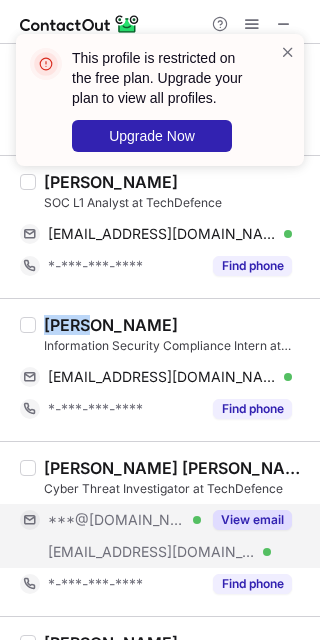 click on "View email" at bounding box center [252, 520] 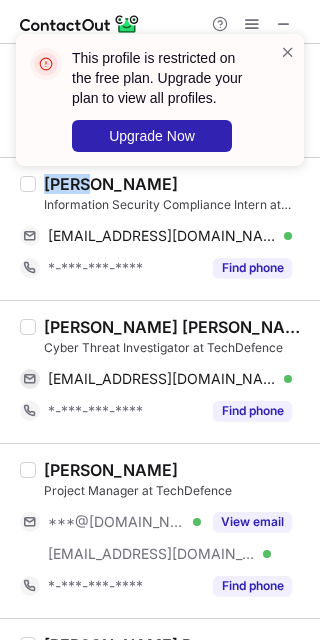 scroll, scrollTop: 2794, scrollLeft: 0, axis: vertical 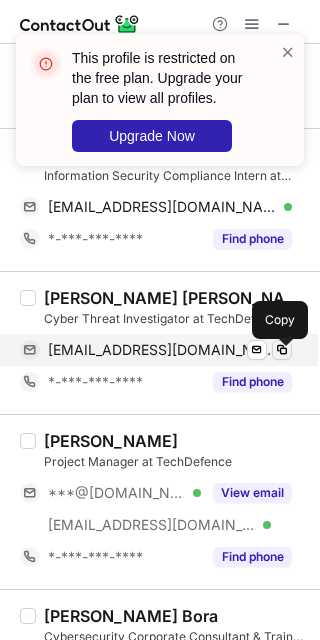 click at bounding box center [282, 350] 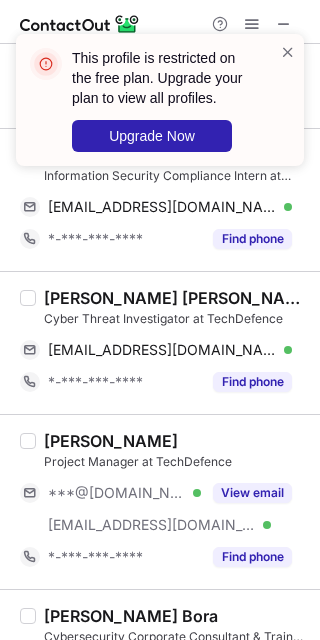 click on "ABHINAV VINOD" at bounding box center [176, 298] 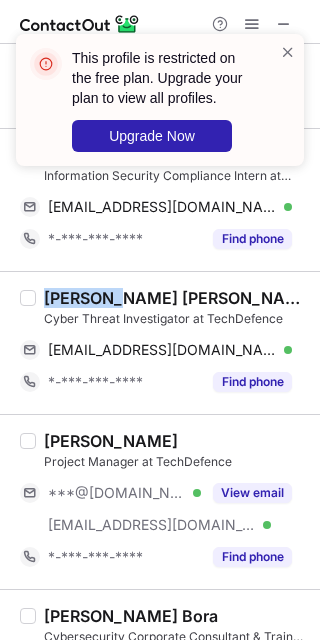 click on "ABHINAV VINOD" at bounding box center (176, 298) 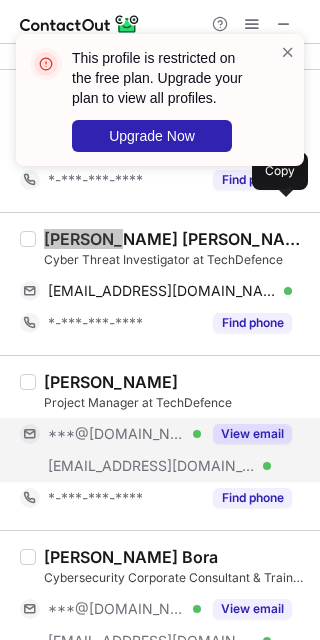 scroll, scrollTop: 2926, scrollLeft: 0, axis: vertical 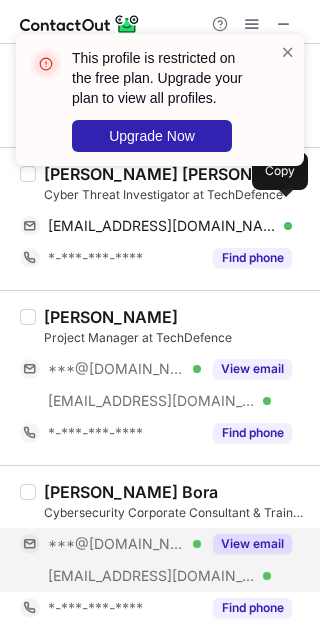 click on "View email" at bounding box center [246, 544] 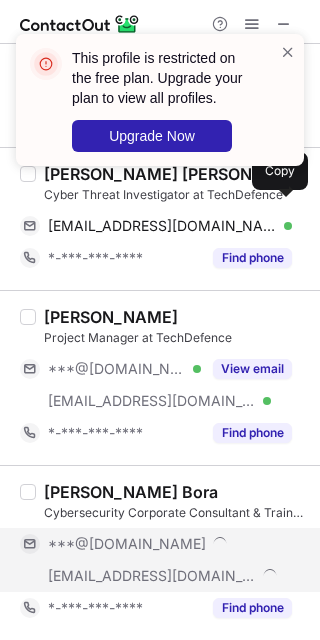 scroll, scrollTop: 2894, scrollLeft: 0, axis: vertical 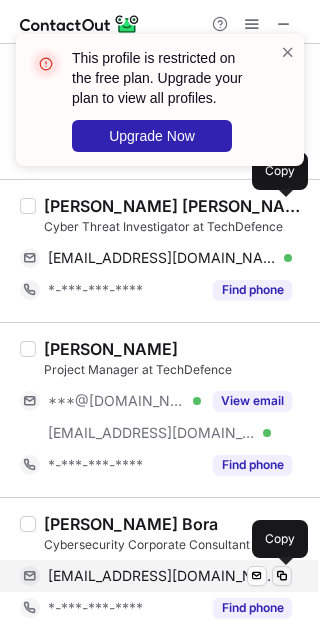 click at bounding box center [282, 576] 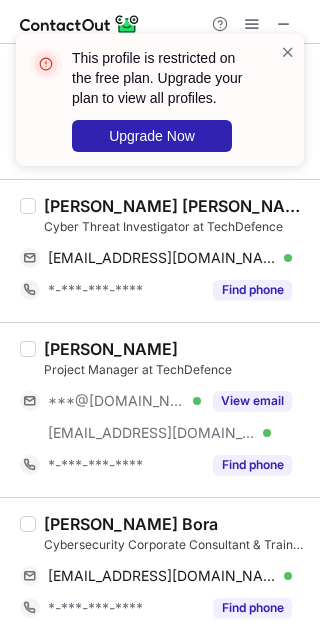 click on "Arpan Bora" at bounding box center [131, 524] 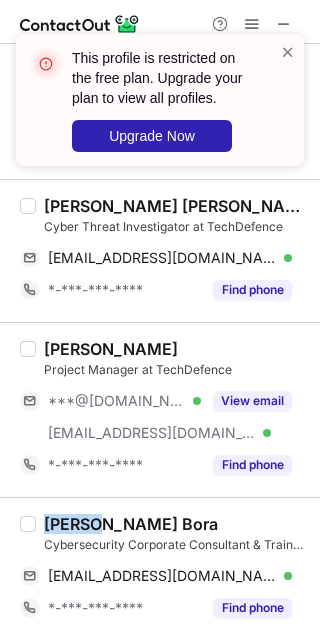 click on "Arpan Bora" at bounding box center (131, 524) 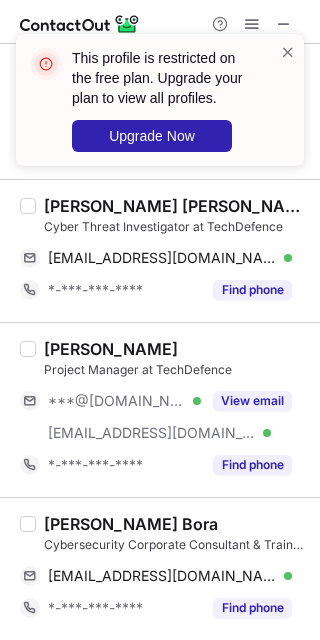 click on "BANSARI BHAVSAR" at bounding box center (176, 349) 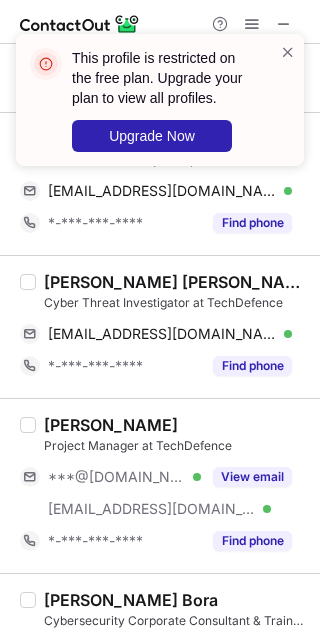 scroll, scrollTop: 2894, scrollLeft: 0, axis: vertical 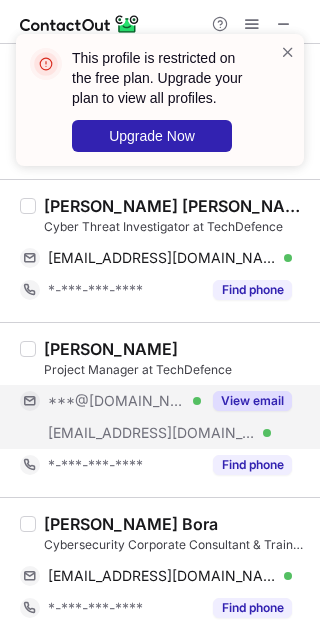 click on "***@gmail.com Verified ***@techdefencelabs.com Verified View email" at bounding box center (164, 417) 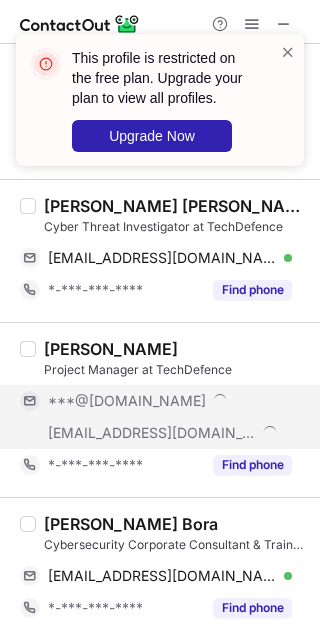 scroll, scrollTop: 2862, scrollLeft: 0, axis: vertical 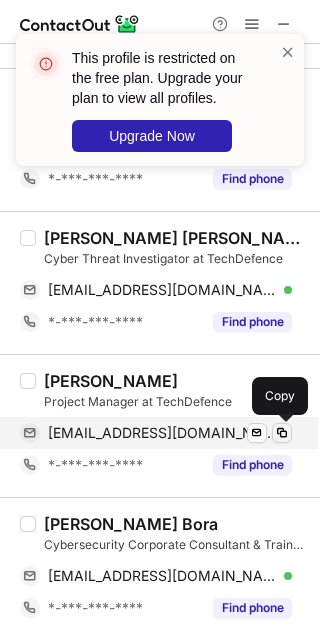 click at bounding box center (282, 433) 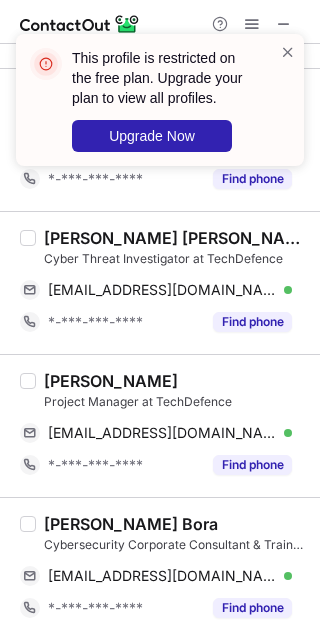 click on "BANSARI BHAVSAR" at bounding box center [111, 381] 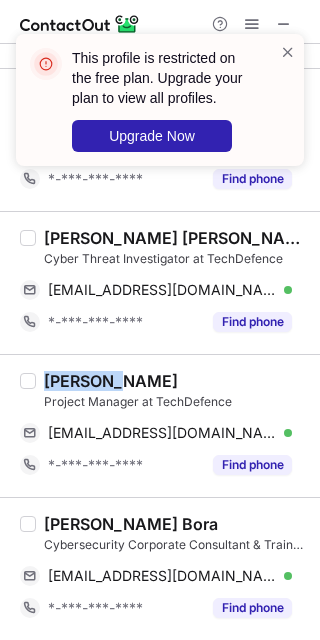 click on "BANSARI BHAVSAR" at bounding box center [111, 381] 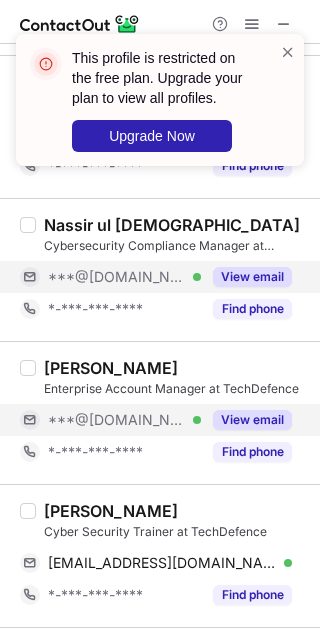 scroll, scrollTop: 2118, scrollLeft: 0, axis: vertical 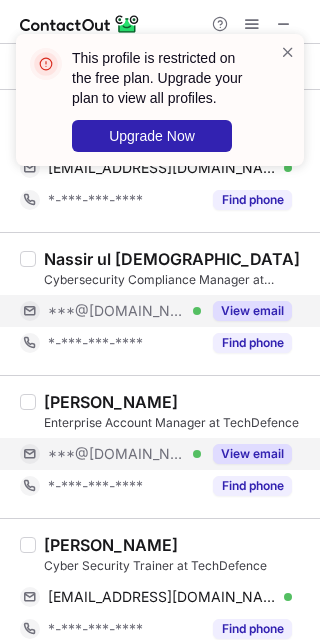 click on "View email" at bounding box center (252, 454) 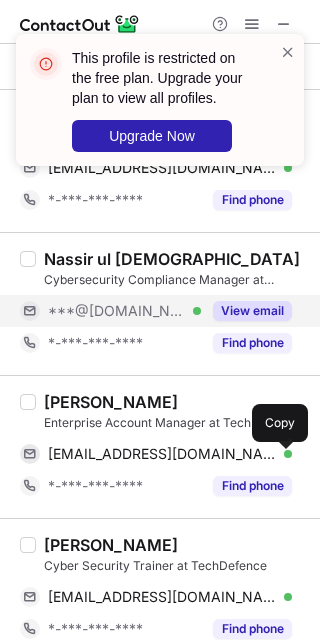 click at bounding box center (282, 454) 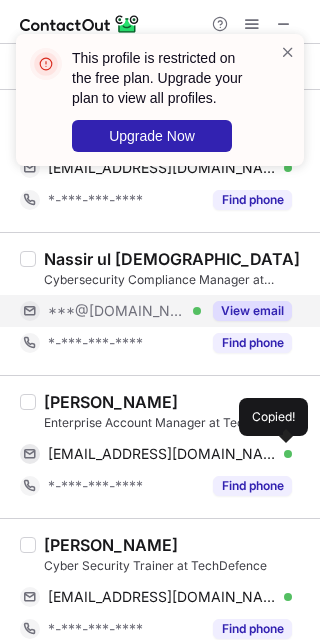 click on "Abhishek Gupta" at bounding box center [111, 402] 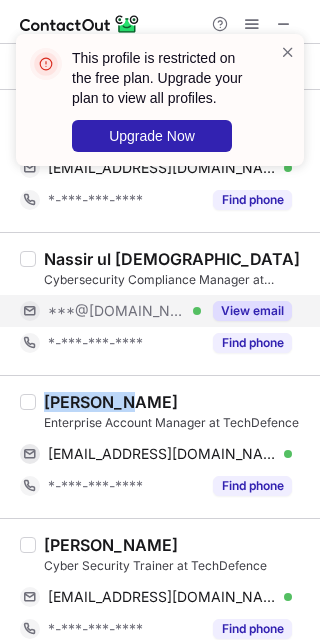 click on "Abhishek Gupta" at bounding box center (111, 402) 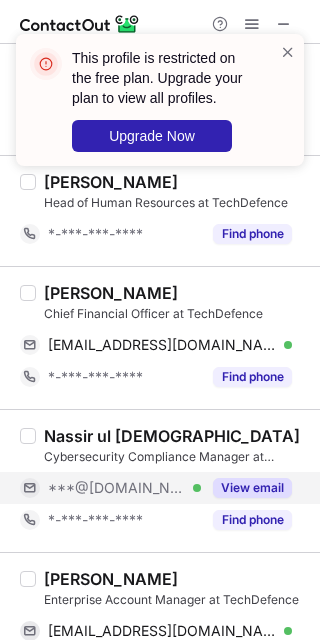 scroll, scrollTop: 1952, scrollLeft: 0, axis: vertical 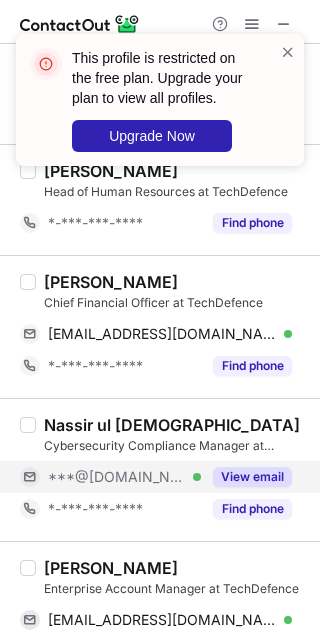 click on "View email" at bounding box center (252, 477) 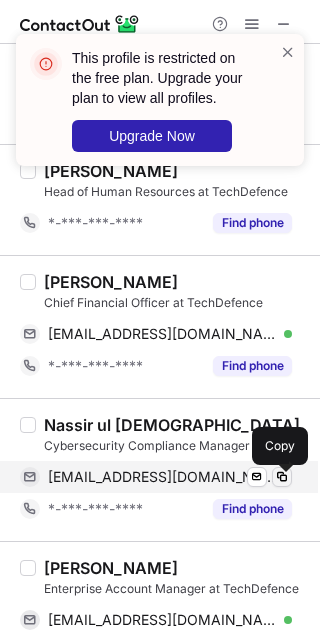 click at bounding box center (282, 477) 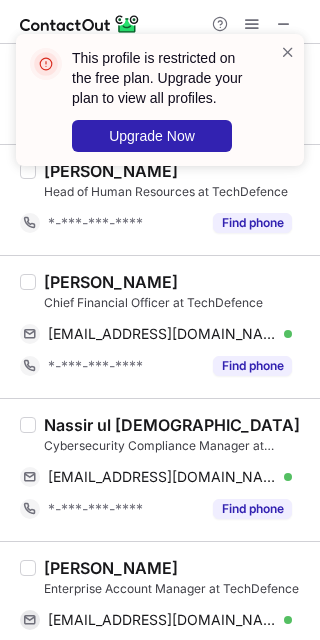 click on "Nassir ul Islam Cybersecurity Compliance Manager at TechDefence nacervani@outlook.com Verified Send email Copied! *-***-***-**** Find phone" at bounding box center (160, 469) 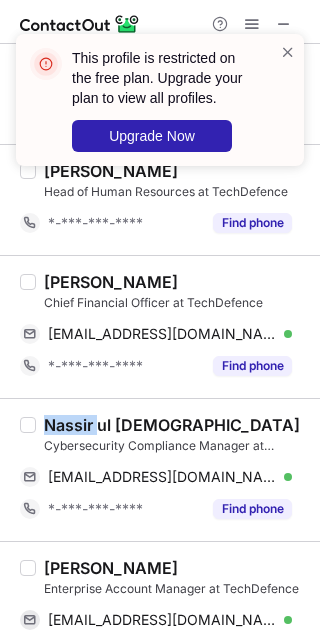 click on "Nassir ul Islam Cybersecurity Compliance Manager at TechDefence nacervani@outlook.com Verified Send email Copied! *-***-***-**** Find phone" at bounding box center [160, 469] 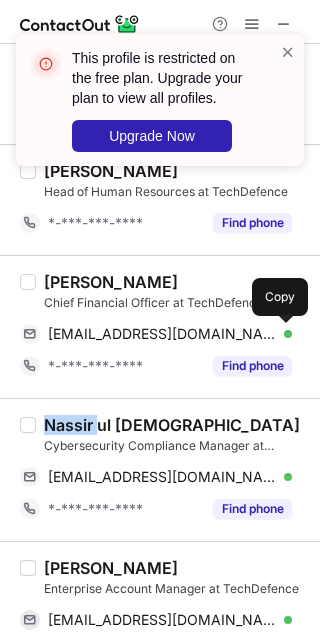 click on "Cybersecurity Compliance Manager at TechDefence" at bounding box center [176, 446] 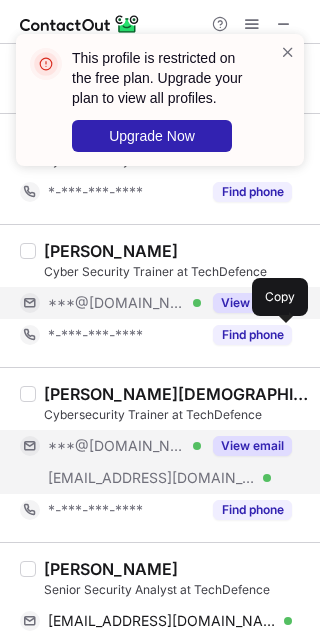 scroll, scrollTop: 1080, scrollLeft: 0, axis: vertical 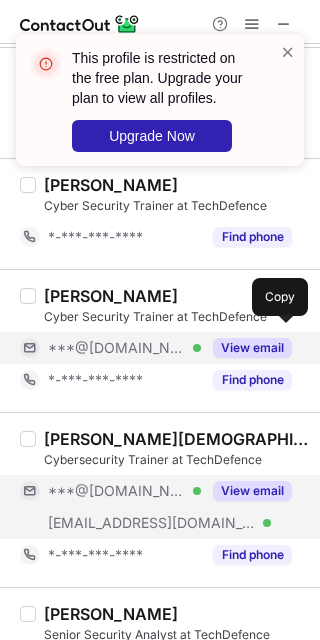 click on "View email" at bounding box center [246, 491] 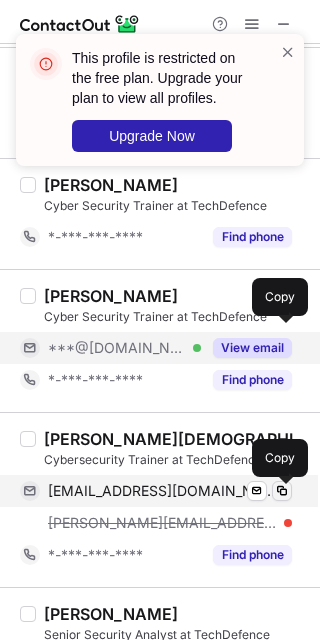 click at bounding box center [282, 491] 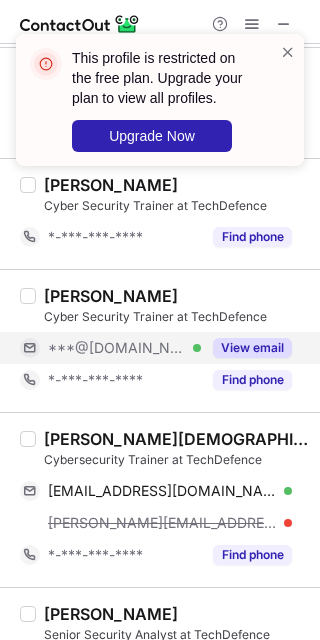 click on "Manya Jain" at bounding box center (176, 439) 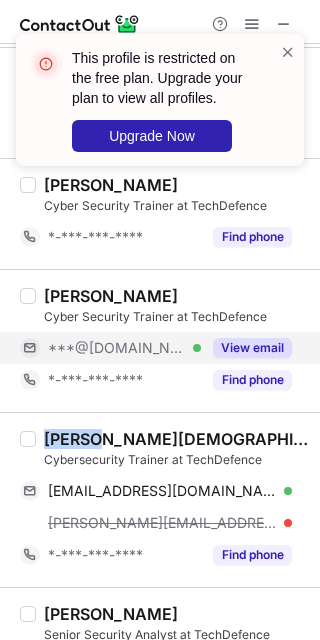 click on "Manya Jain" at bounding box center [176, 439] 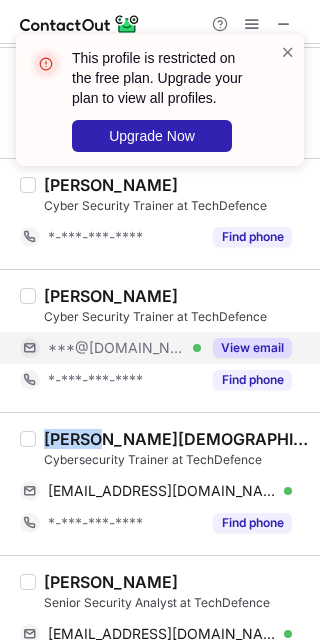 click on "View email" at bounding box center (252, 348) 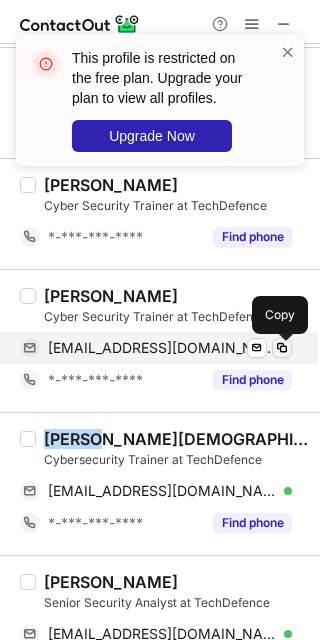 click at bounding box center [282, 348] 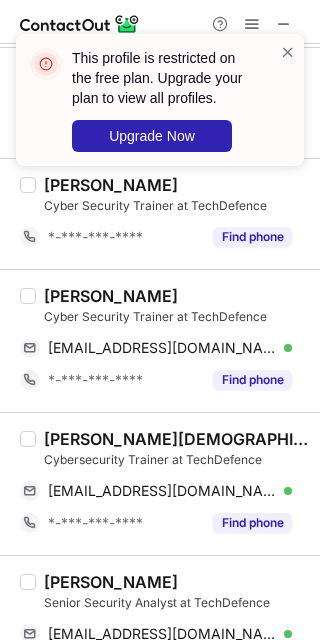 click on "Ganesh Boddupalli" at bounding box center (111, 296) 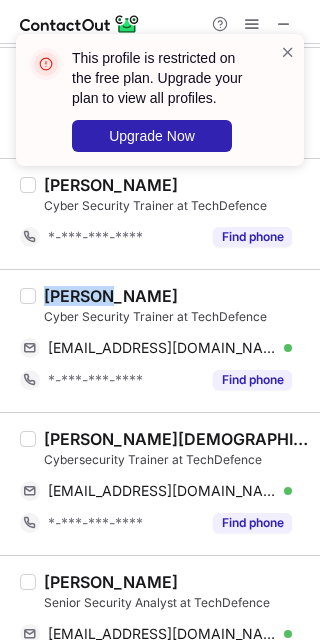click on "Ganesh Boddupalli" at bounding box center (111, 296) 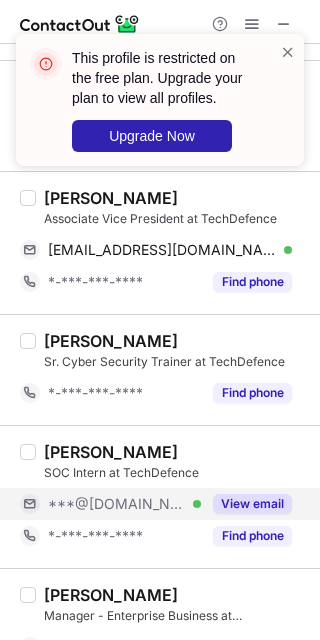 scroll, scrollTop: 418, scrollLeft: 0, axis: vertical 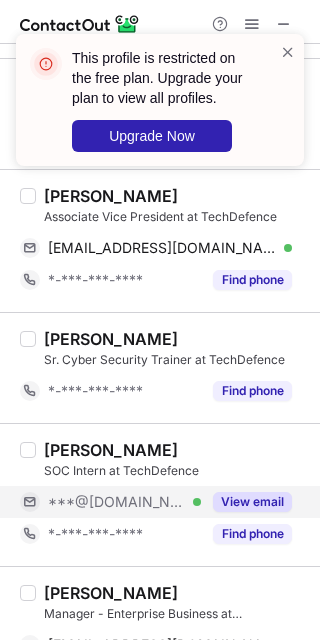 click on "saiyed Irfan SOC Intern at TechDefence ***@gmail.com Verified View email *-***-***-**** Find phone" at bounding box center [172, 495] 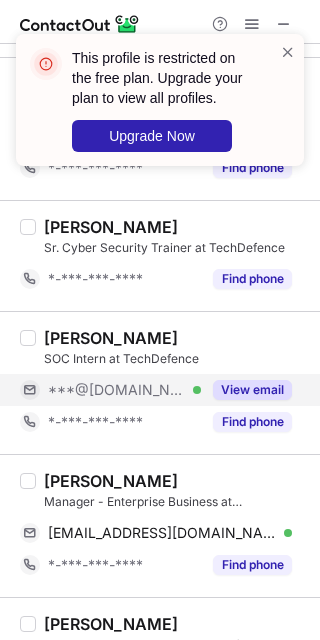 scroll, scrollTop: 532, scrollLeft: 0, axis: vertical 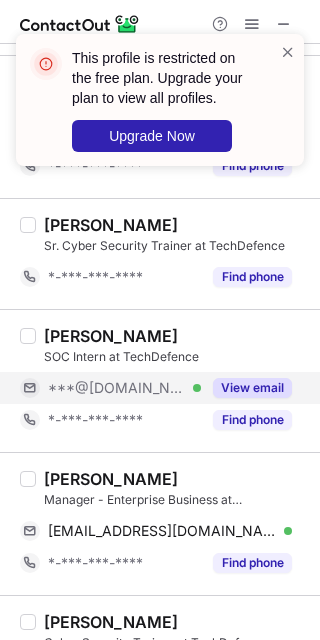 click on "View email" at bounding box center (252, 388) 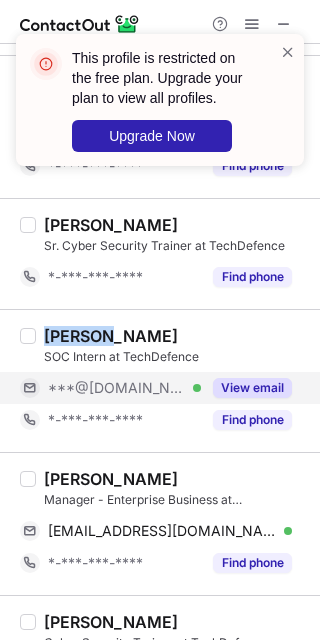 click on "saiyed Irfan SOC Intern at TechDefence ***@gmail.com Verified View email *-***-***-**** Find phone" at bounding box center (160, 380) 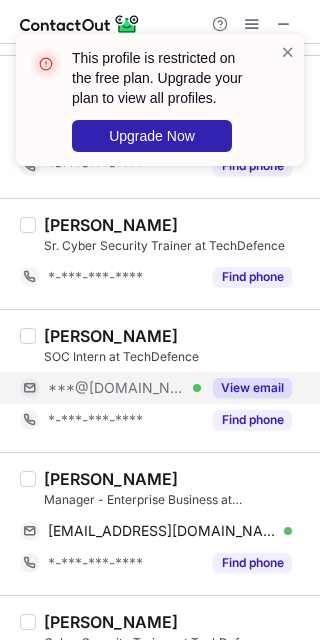 click on "saiyed Irfan SOC Intern at TechDefence ***@gmail.com Verified View email *-***-***-**** Find phone" at bounding box center [172, 381] 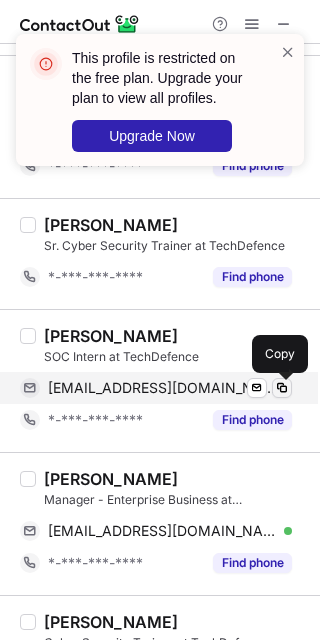 click at bounding box center (282, 388) 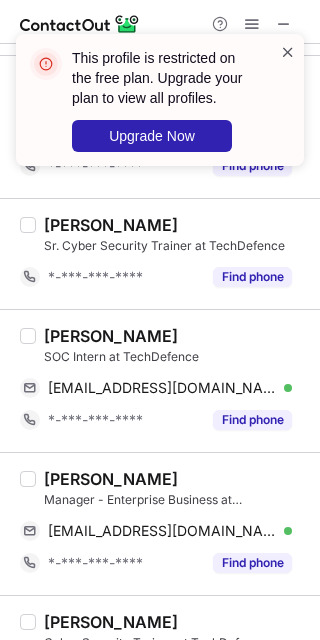 click at bounding box center (288, 52) 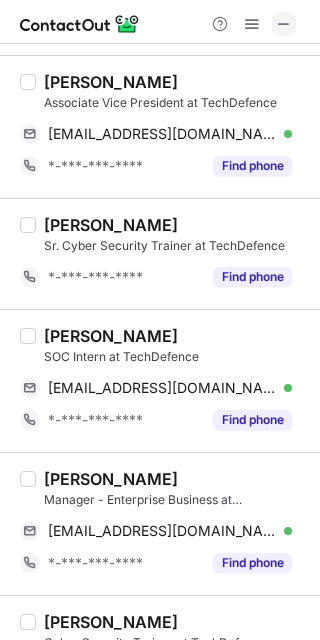 click at bounding box center [284, 24] 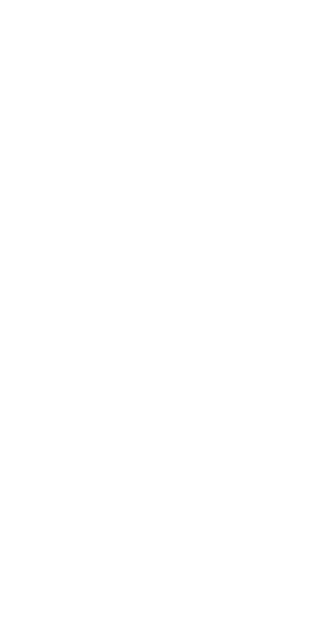 scroll, scrollTop: 0, scrollLeft: 0, axis: both 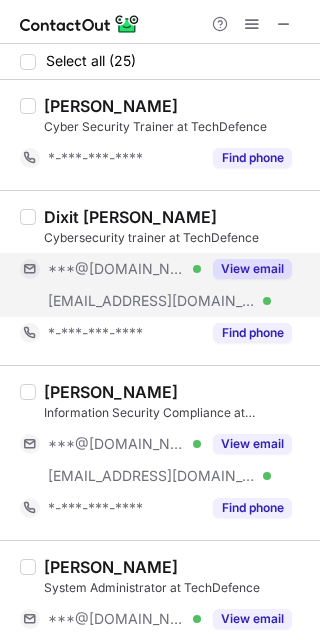 click on "View email" at bounding box center (246, 269) 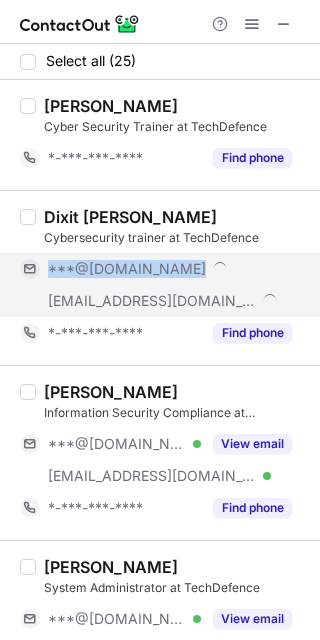 drag, startPoint x: 253, startPoint y: 279, endPoint x: 243, endPoint y: 273, distance: 11.661903 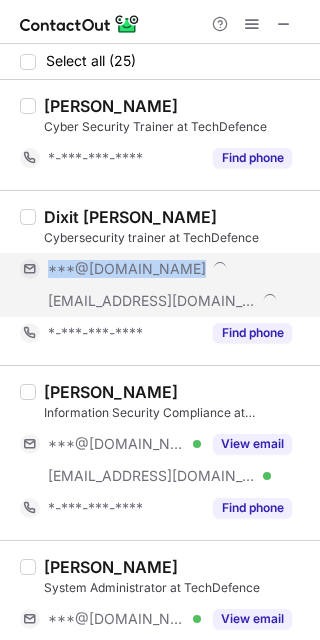 click on "***@[DOMAIN_NAME]" at bounding box center [156, 269] 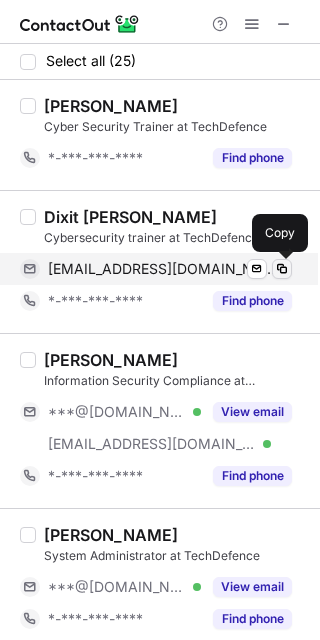 click at bounding box center (282, 269) 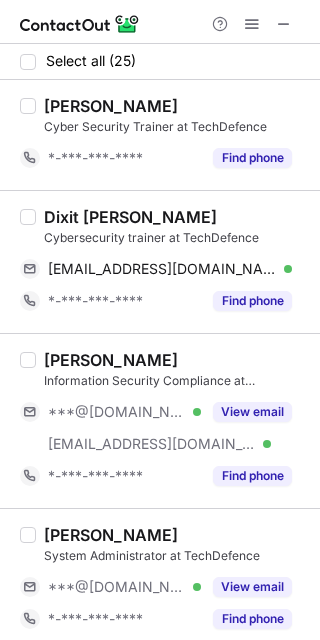 click on "Dixit [PERSON_NAME]" at bounding box center (130, 217) 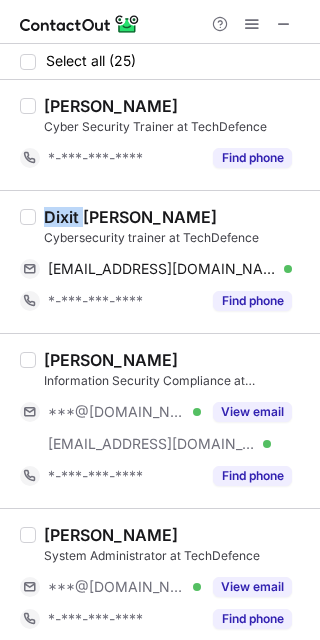 click on "Dixit [PERSON_NAME]" at bounding box center (130, 217) 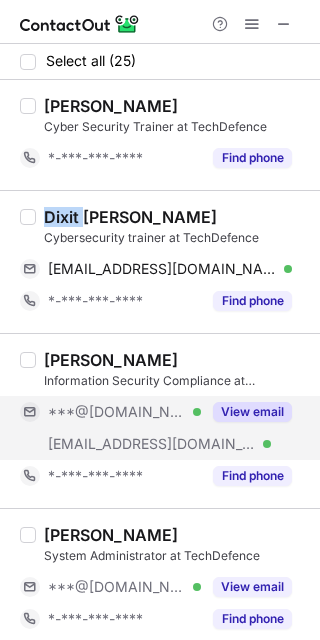 click on "View email" at bounding box center (252, 412) 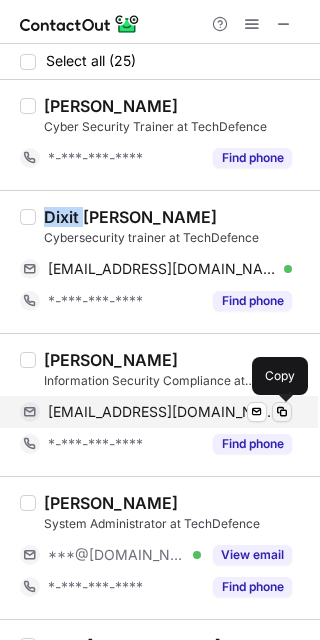 click at bounding box center (282, 412) 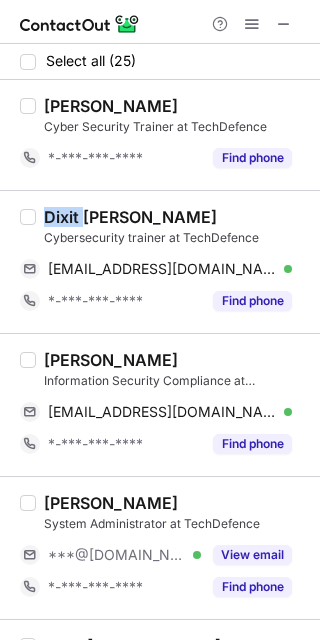 click on "Mustafa Kapasi" at bounding box center (111, 360) 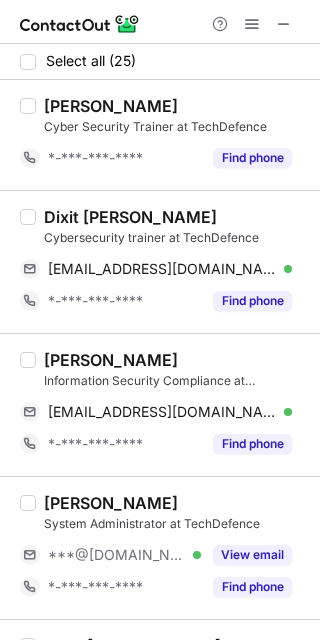 click on "Mustafa Kapasi" at bounding box center [111, 360] 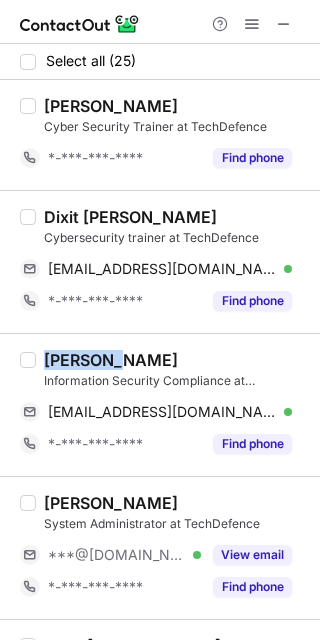 copy on "Mustafa" 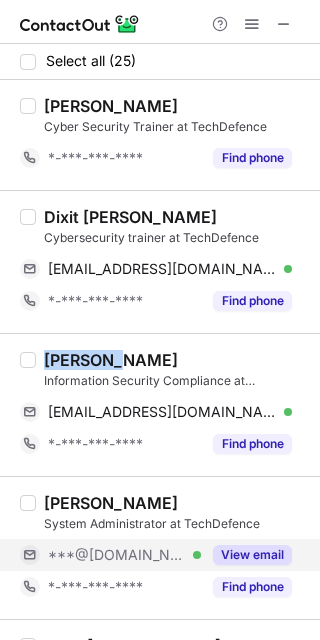 click on "View email" at bounding box center (252, 555) 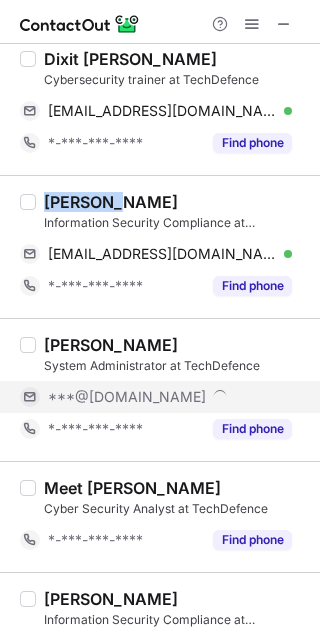 scroll, scrollTop: 224, scrollLeft: 0, axis: vertical 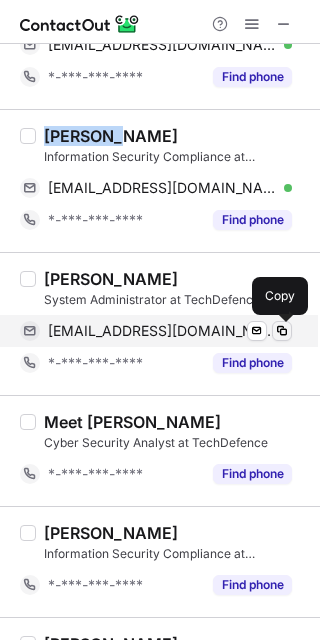 click at bounding box center (282, 331) 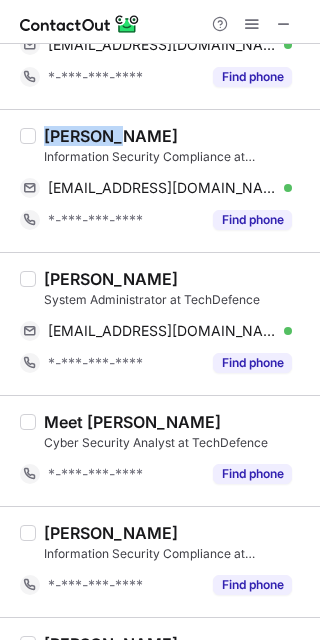 click on "PATHAN FAIZAN" at bounding box center (111, 279) 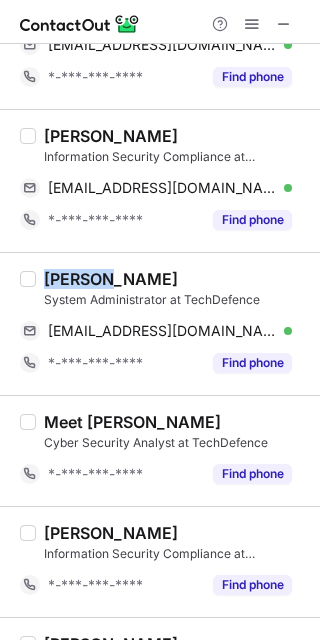click on "PATHAN FAIZAN" at bounding box center (111, 279) 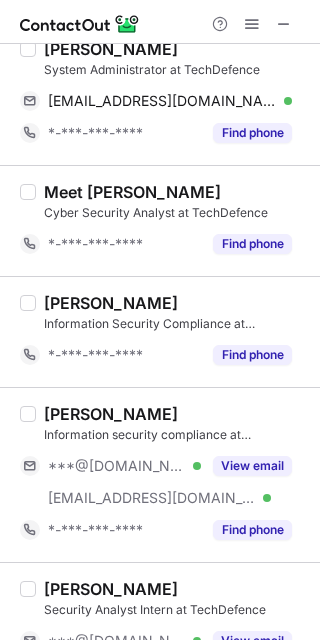 scroll, scrollTop: 528, scrollLeft: 0, axis: vertical 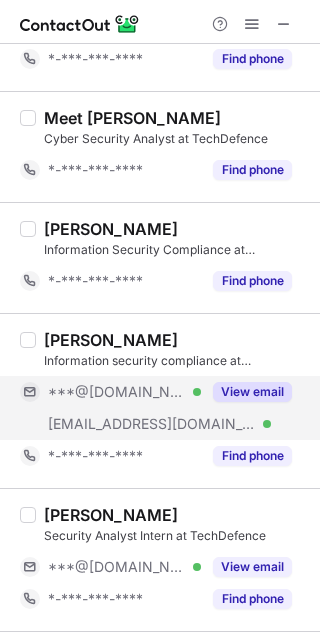 click on "View email" at bounding box center [252, 392] 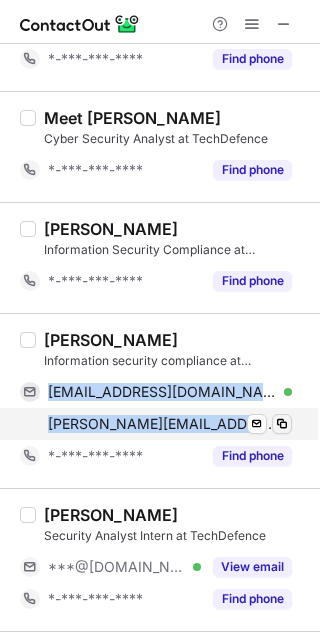 drag, startPoint x: 48, startPoint y: 394, endPoint x: 276, endPoint y: 424, distance: 229.96521 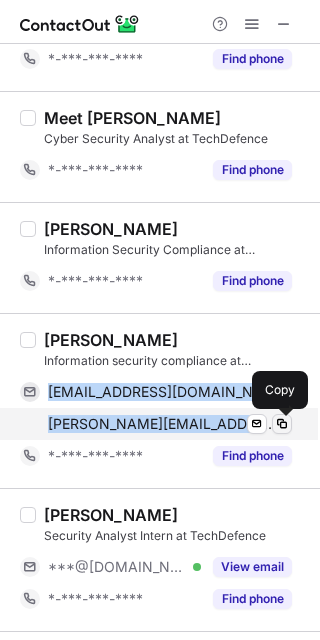 copy on "yuvrajkarle1@gmail.com Verified Send email Copy yuvraj.karle@mahajanaibara.com Verified Send email" 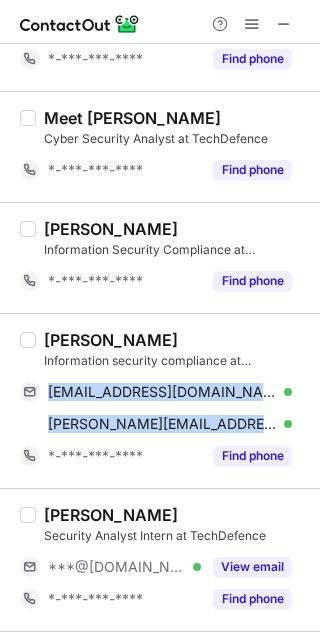 click on "YUVRAJ KARLE" at bounding box center (111, 340) 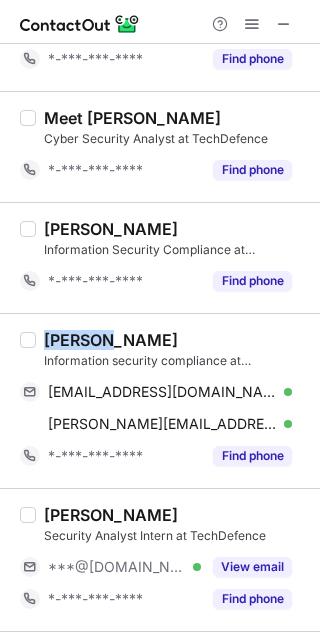 click on "YUVRAJ KARLE" at bounding box center [111, 340] 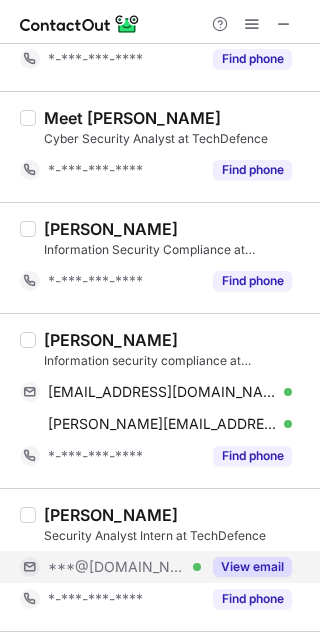 click on "View email" at bounding box center [246, 567] 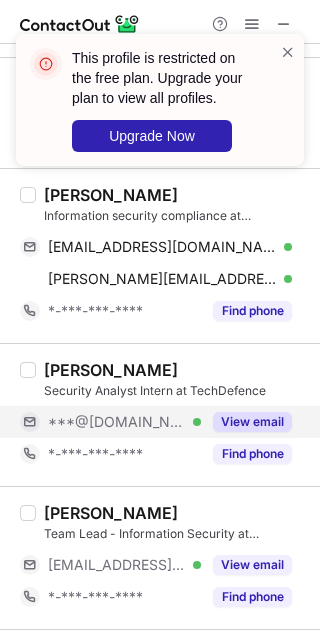 scroll, scrollTop: 692, scrollLeft: 0, axis: vertical 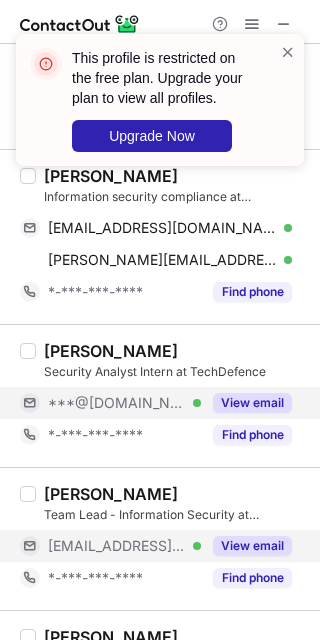 click on "View email" at bounding box center (252, 546) 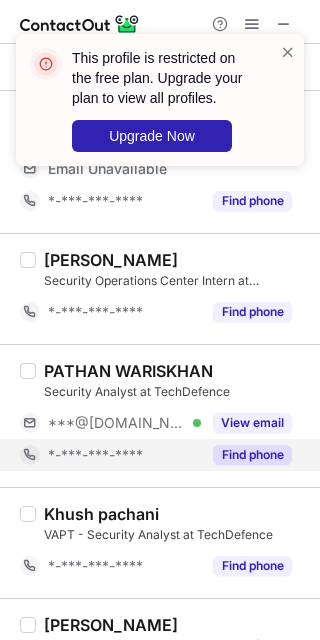 scroll, scrollTop: 1072, scrollLeft: 0, axis: vertical 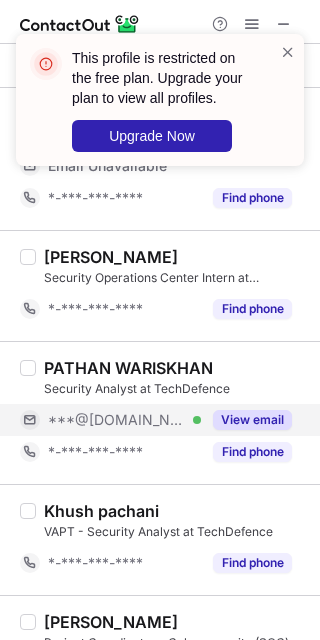 click on "View email" at bounding box center (252, 420) 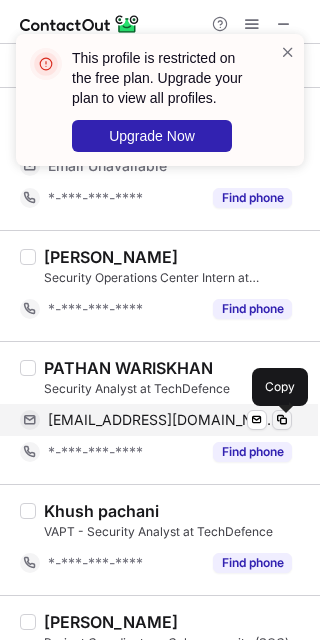 click at bounding box center (282, 420) 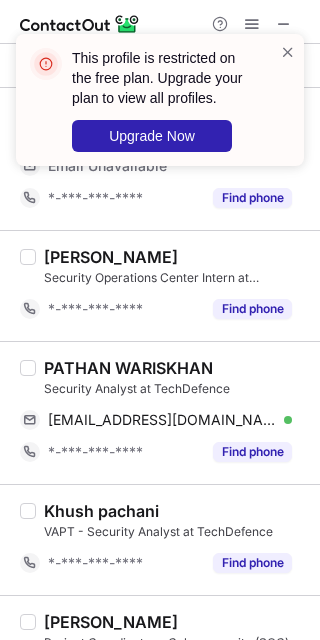 click on "PATHAN WARISKHAN" at bounding box center (128, 368) 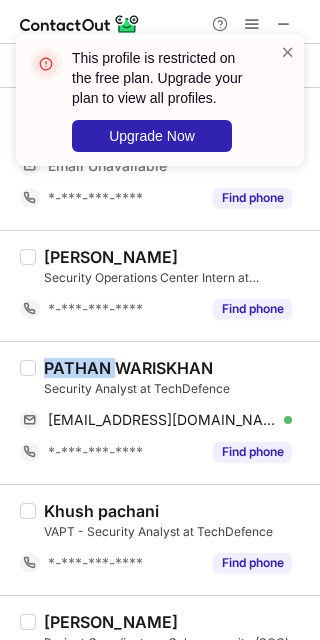 click on "PATHAN WARISKHAN" at bounding box center [128, 368] 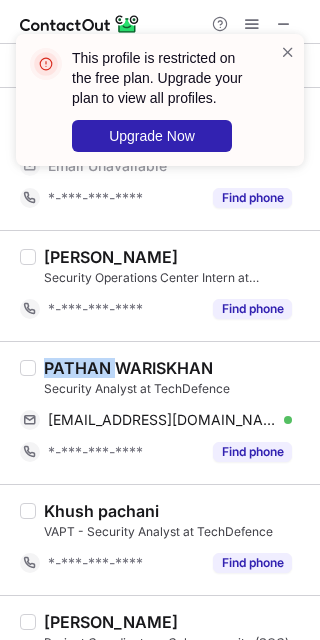 copy on "PATHAN" 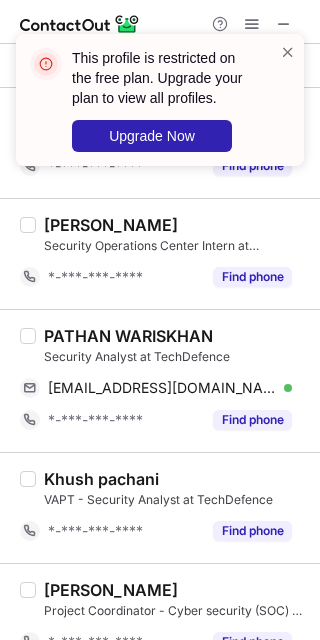 click on "Khush pachani" at bounding box center [176, 479] 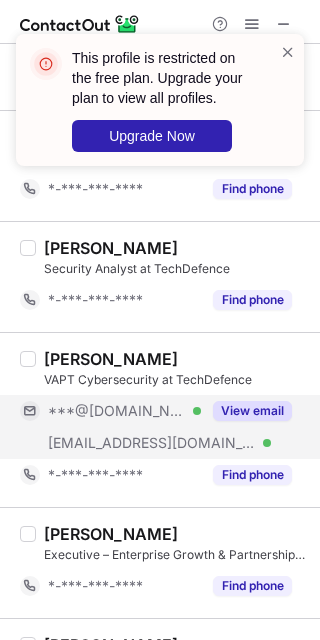 scroll, scrollTop: 1896, scrollLeft: 0, axis: vertical 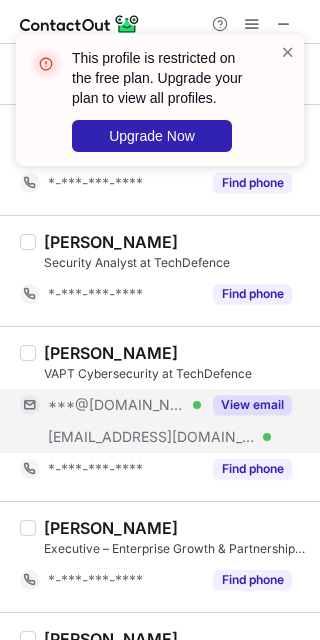click on "View email" at bounding box center [252, 405] 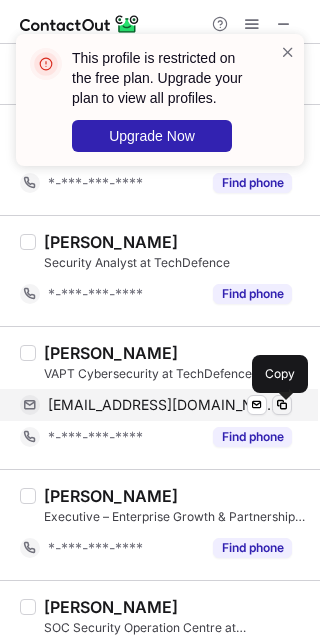 click at bounding box center (282, 405) 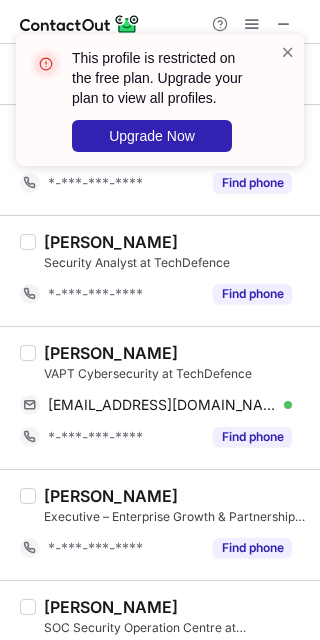 click on "vatsal vadariya" at bounding box center (111, 353) 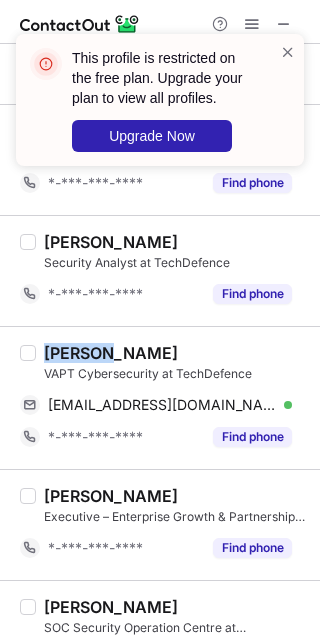 click on "vatsal vadariya" at bounding box center [111, 353] 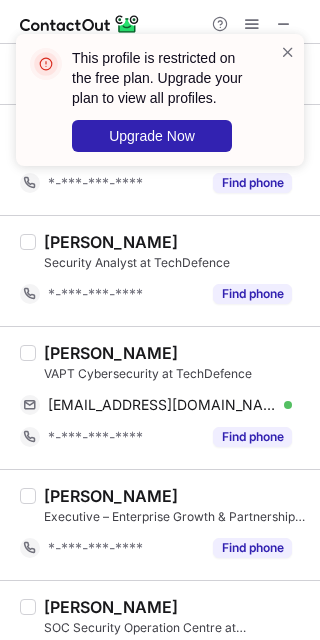click on "Arsh Khatri SOC Security Operation Centre at TechDefence *-***-***-**** Find phone" at bounding box center [160, 635] 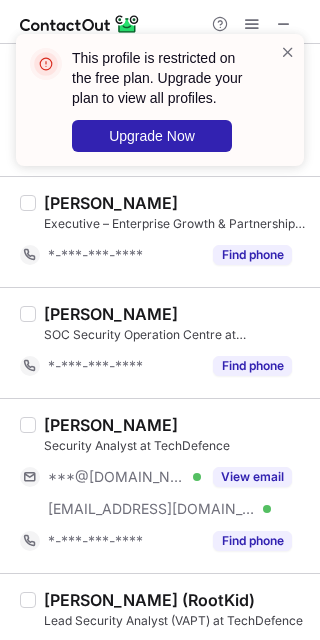 scroll, scrollTop: 2250, scrollLeft: 0, axis: vertical 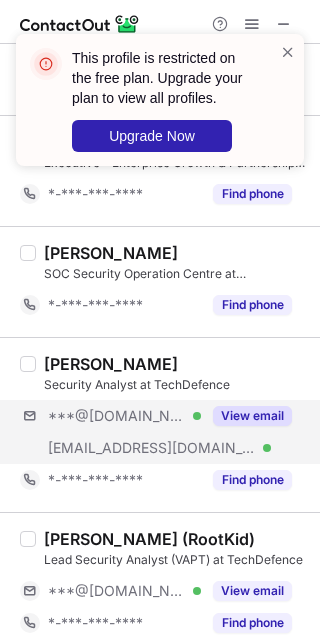 click on "***@gmail.com Verified ***@techdefencelabs.com Verified View email" at bounding box center [164, 432] 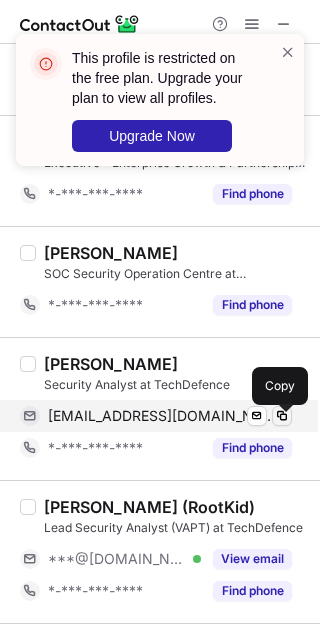 click at bounding box center [282, 416] 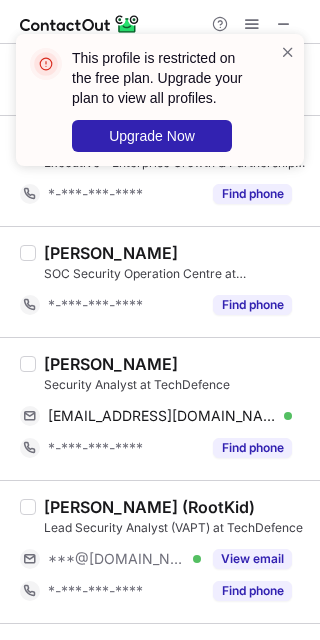 click on "Kuldeep Thakre Security Analyst at TechDefence kuldeepthakre234@gmail.com Verified Send email Copied! *-***-***-**** Find phone" at bounding box center [160, 408] 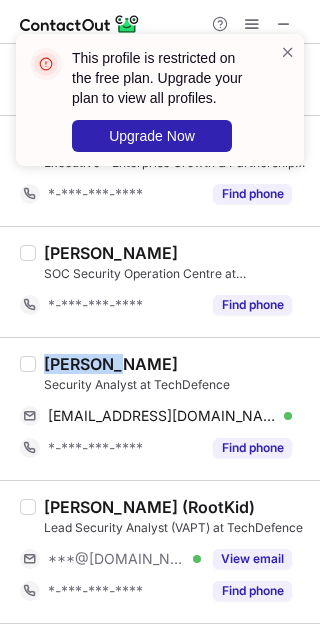 click on "Kuldeep Thakre Security Analyst at TechDefence kuldeepthakre234@gmail.com Verified Send email Copied! *-***-***-**** Find phone" at bounding box center (160, 408) 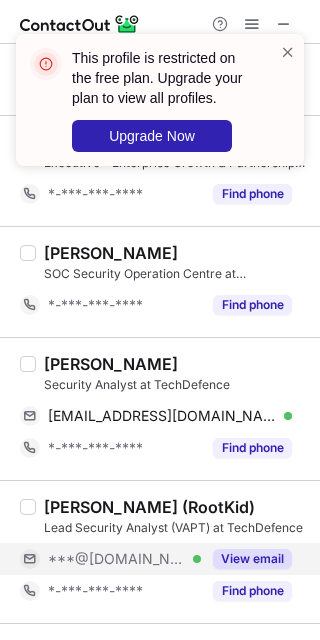 click on "View email" at bounding box center (246, 559) 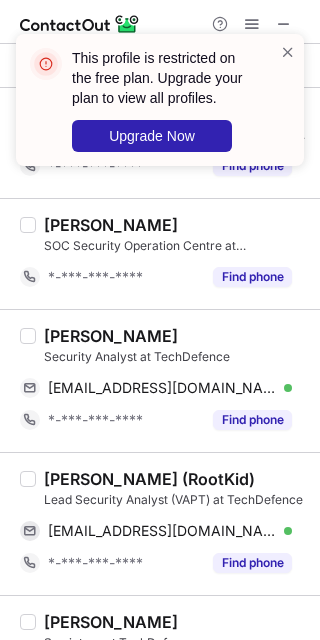 scroll, scrollTop: 2398, scrollLeft: 0, axis: vertical 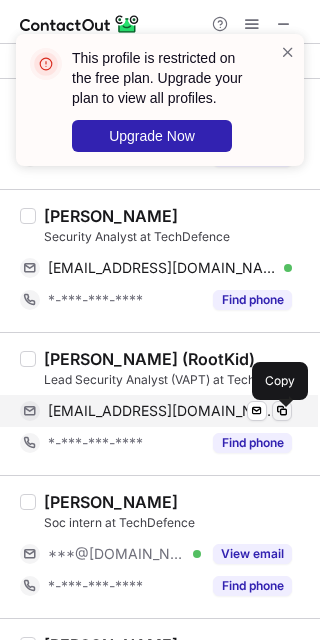 click at bounding box center [282, 411] 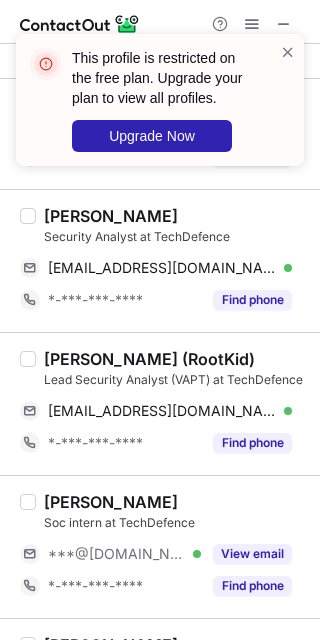 click on "Pavan Saxena (RootKid)" at bounding box center (149, 359) 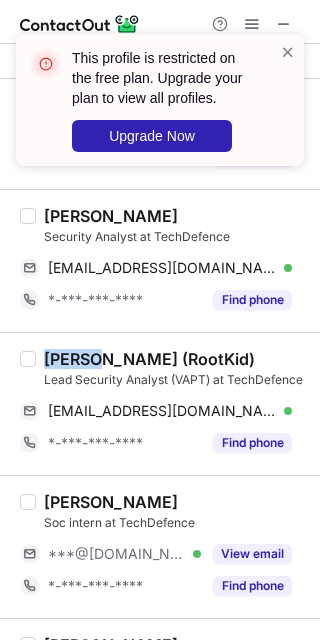 click on "Pavan Saxena (RootKid)" at bounding box center (149, 359) 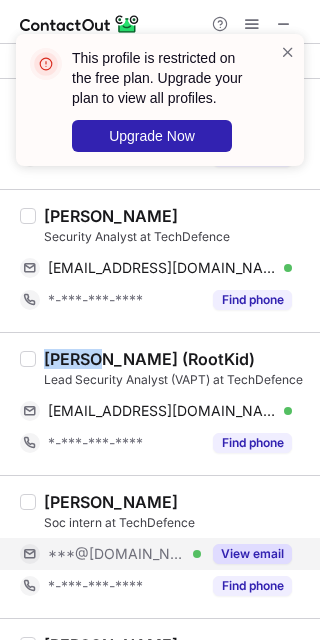 click on "View email" at bounding box center (252, 554) 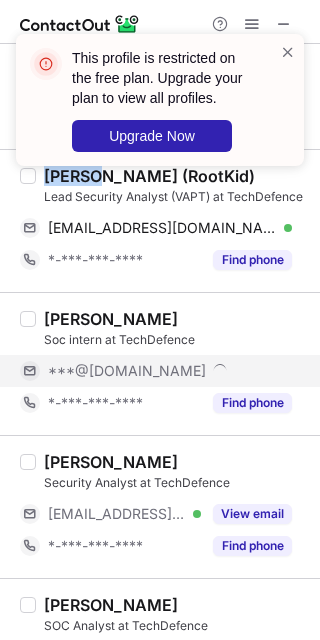 scroll, scrollTop: 2589, scrollLeft: 0, axis: vertical 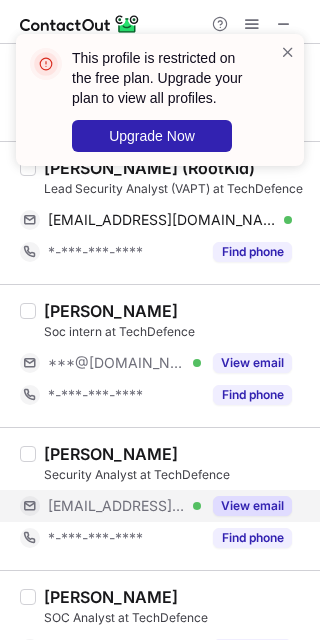 click on "View email" at bounding box center (246, 506) 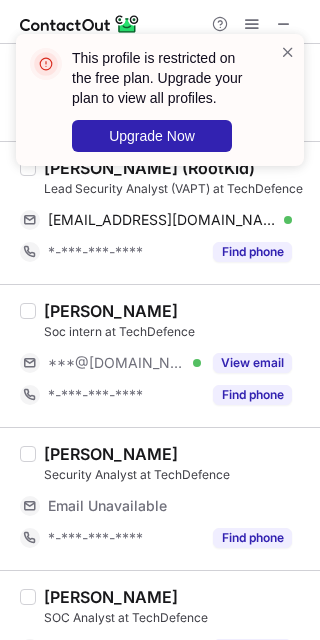 click on "Security Analyst at TechDefence" at bounding box center (176, 475) 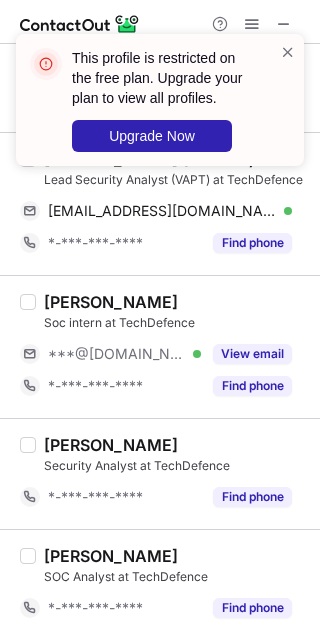 scroll, scrollTop: 2606, scrollLeft: 0, axis: vertical 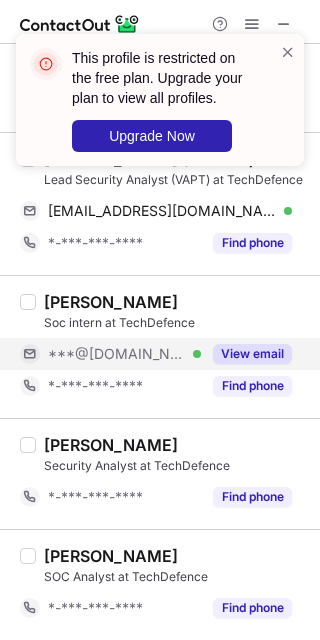 click on "View email" at bounding box center (252, 354) 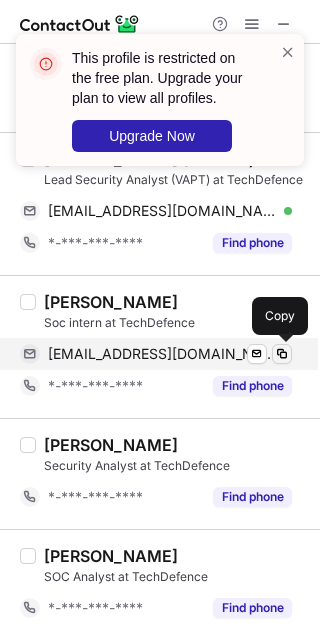 click at bounding box center (282, 354) 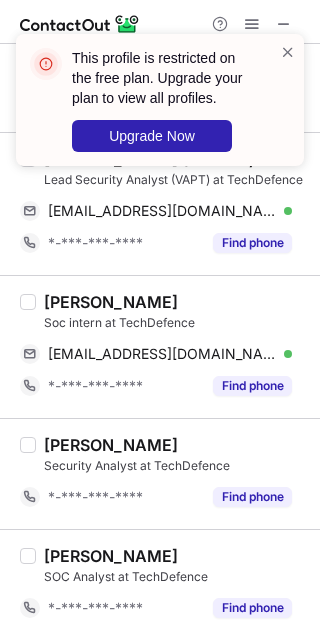 click on "Amaan Shaikh" at bounding box center [111, 302] 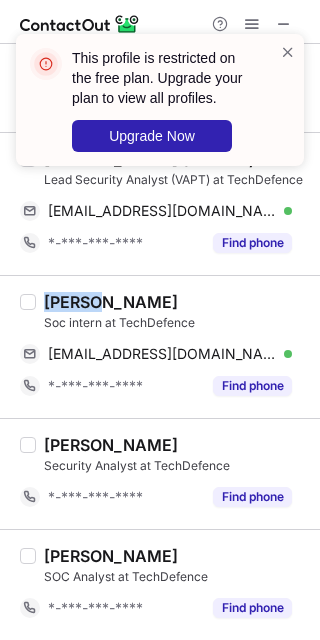 click on "Amaan Shaikh" at bounding box center (111, 302) 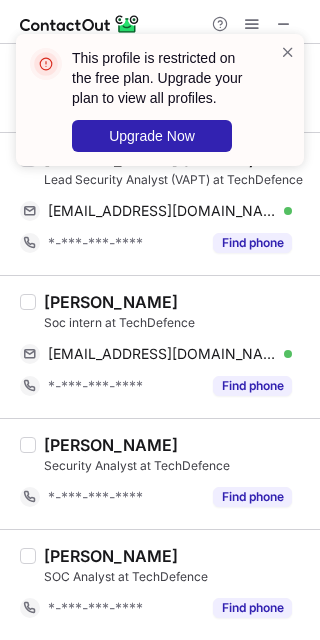 click on "Amaan Shaikh" at bounding box center (176, 302) 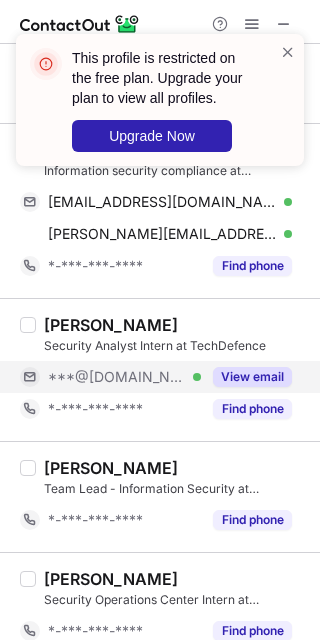 scroll, scrollTop: 716, scrollLeft: 0, axis: vertical 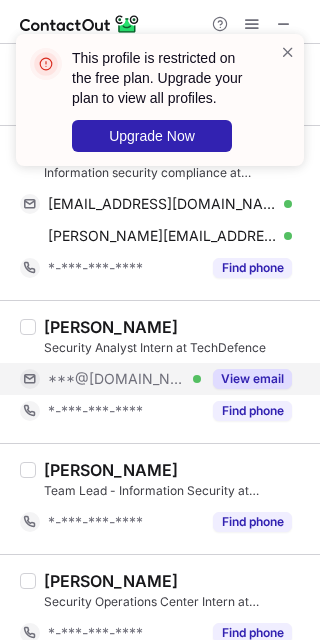 click on "View email" at bounding box center [252, 379] 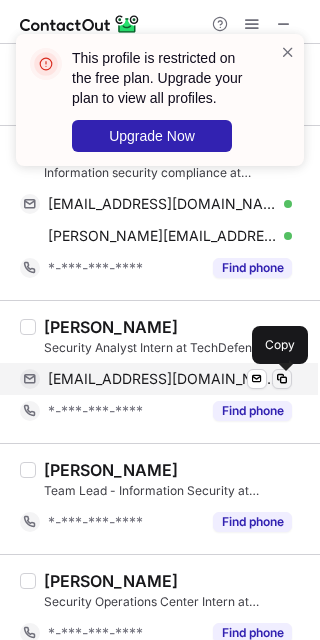 click at bounding box center (282, 379) 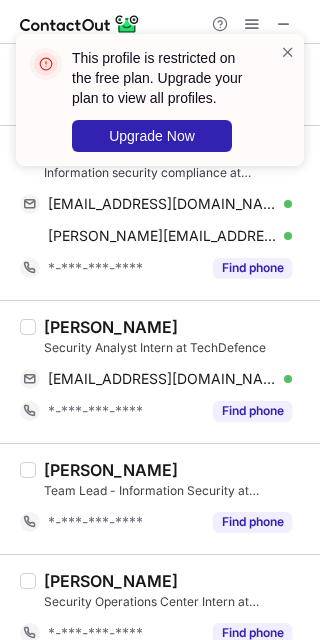 click on "Heet Kakadiya" at bounding box center [111, 327] 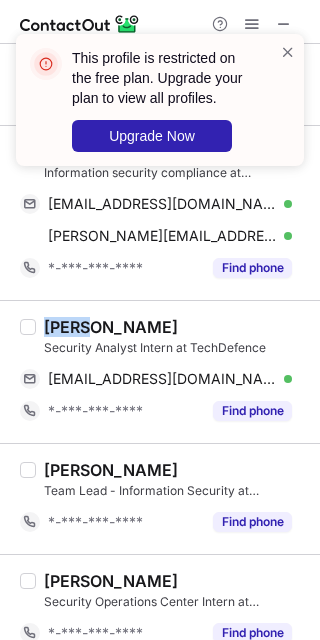 click on "Heet Kakadiya" at bounding box center (111, 327) 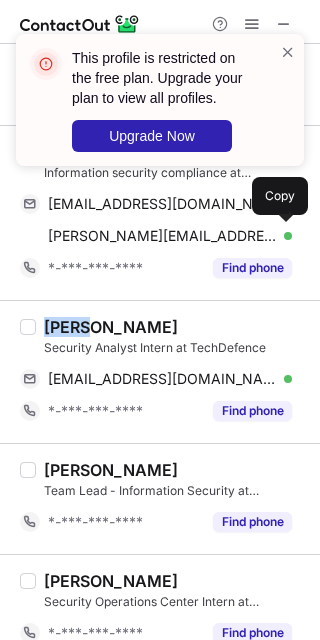 click on "Heet Kakadiya Security Analyst Intern at TechDefence heetkakadiya12345@gmail.com Verified Send email Copy *-***-***-**** Find phone" at bounding box center (160, 371) 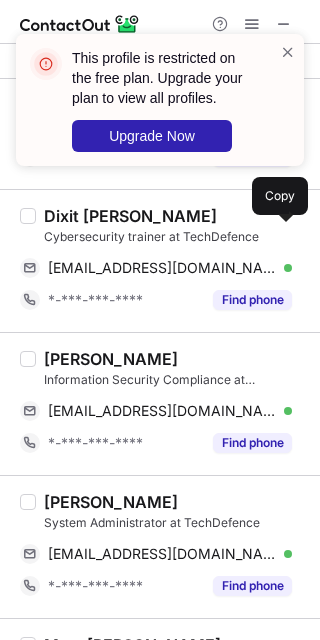 scroll, scrollTop: 0, scrollLeft: 0, axis: both 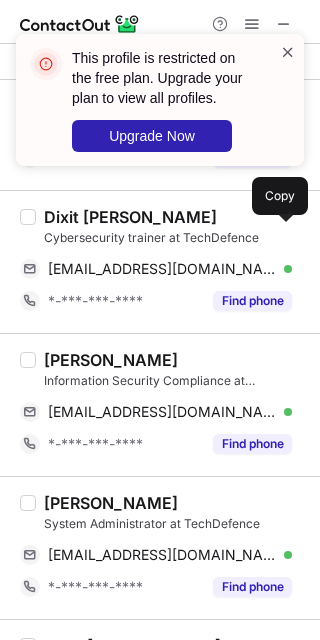 click at bounding box center (288, 52) 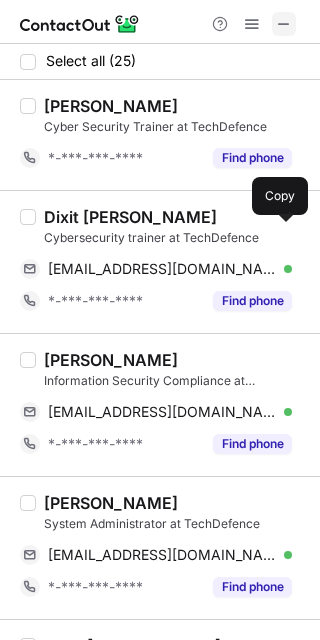 click at bounding box center (284, 24) 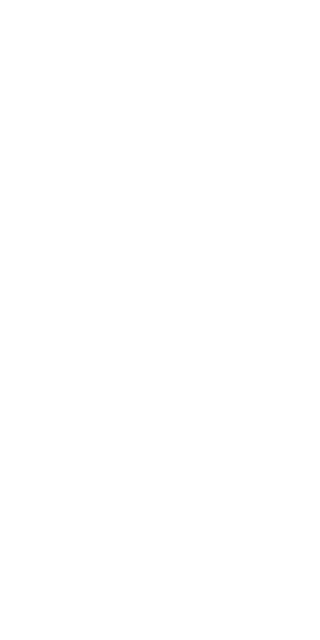 scroll, scrollTop: 0, scrollLeft: 0, axis: both 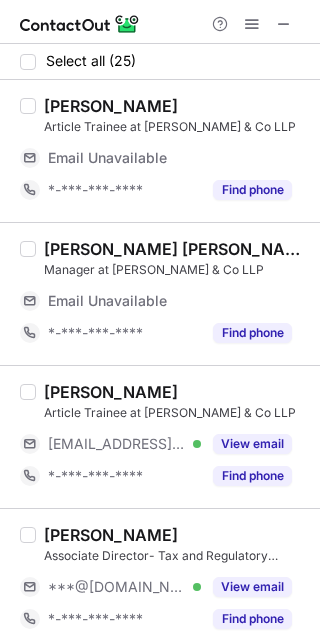 click on "[PERSON_NAME]" at bounding box center (176, 392) 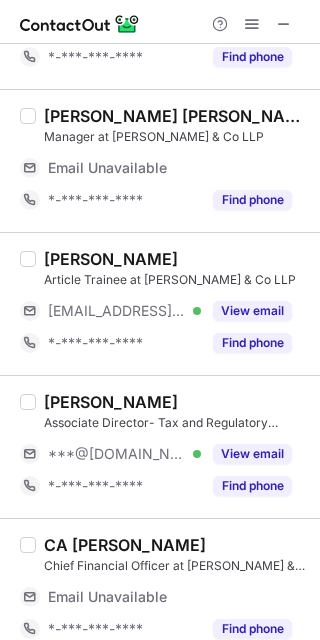scroll, scrollTop: 165, scrollLeft: 0, axis: vertical 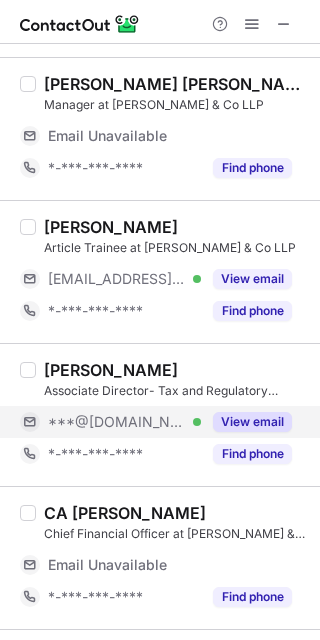 click on "View email" at bounding box center (252, 422) 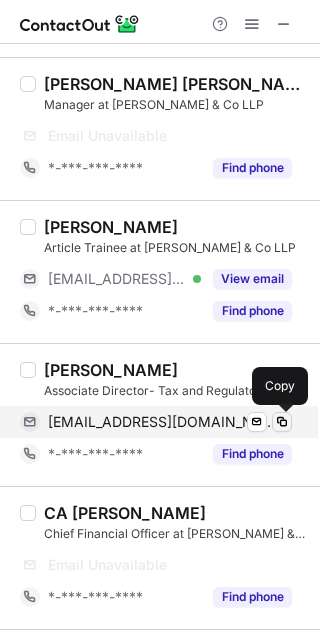 click at bounding box center (282, 422) 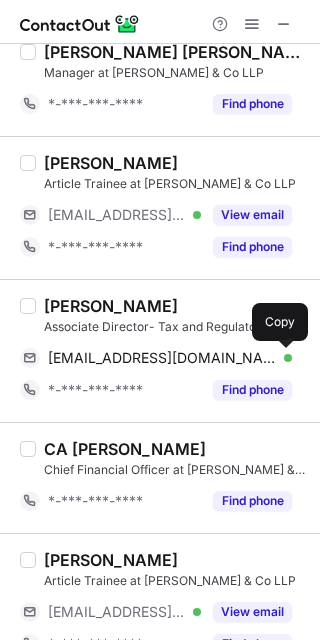 click on "[PERSON_NAME]" at bounding box center (111, 306) 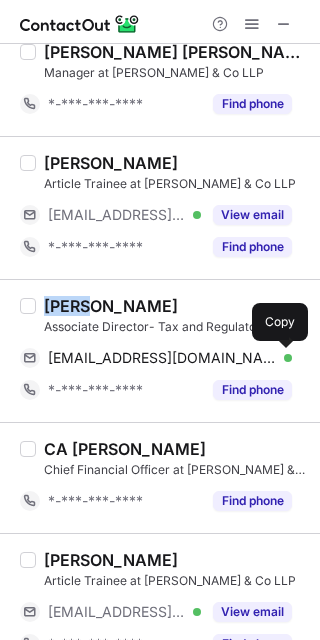 click on "[PERSON_NAME]" at bounding box center (111, 306) 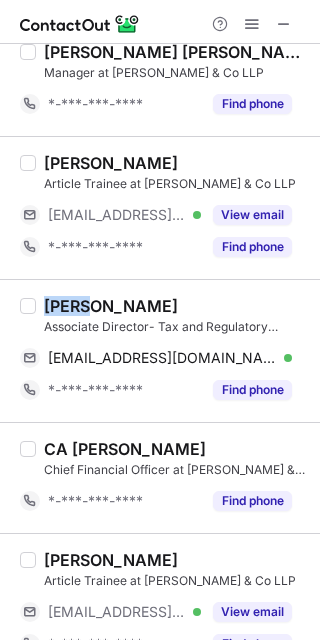 copy on "[DEMOGRAPHIC_DATA]" 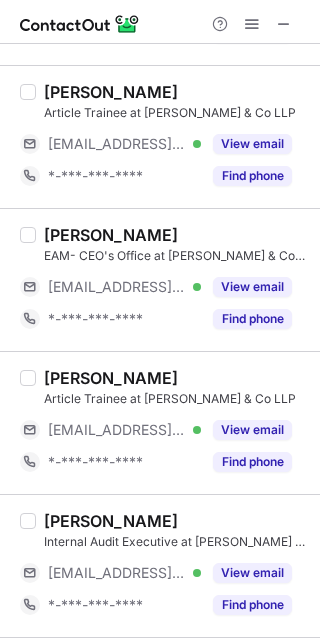 click on "[PERSON_NAME] Article Trainee at [PERSON_NAME] & Co LLP [EMAIL_ADDRESS][DOMAIN_NAME] Verified View email *-***-***-**** Find phone" at bounding box center (172, 423) 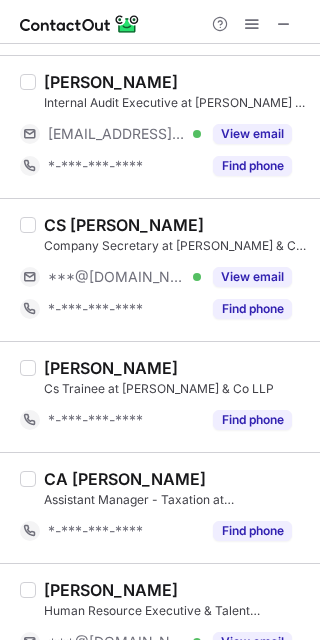 scroll, scrollTop: 1076, scrollLeft: 0, axis: vertical 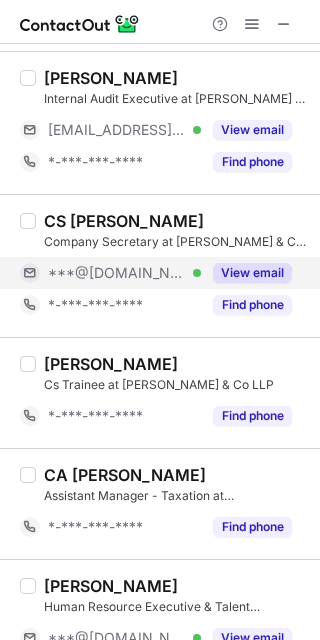 click on "View email" at bounding box center [246, 273] 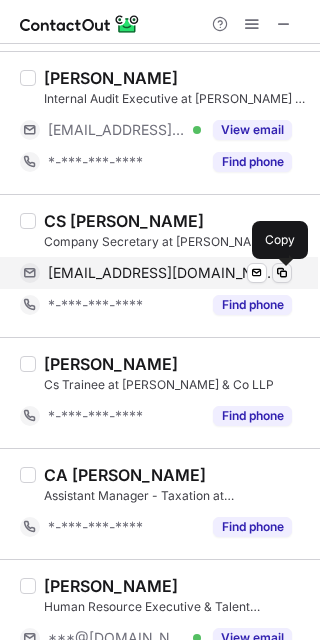 click at bounding box center [282, 273] 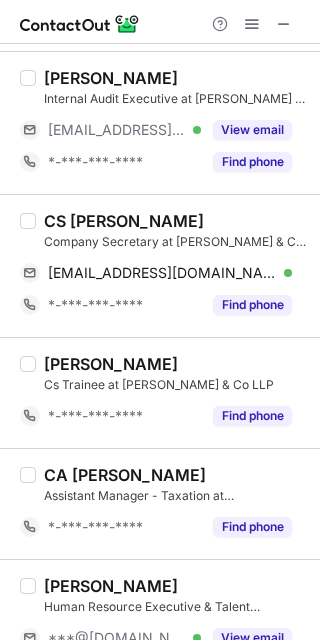 click on "CS Ayush Garg" at bounding box center (124, 221) 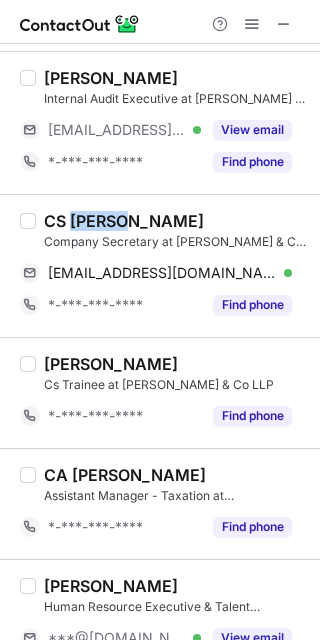 click on "CS Ayush Garg" at bounding box center [124, 221] 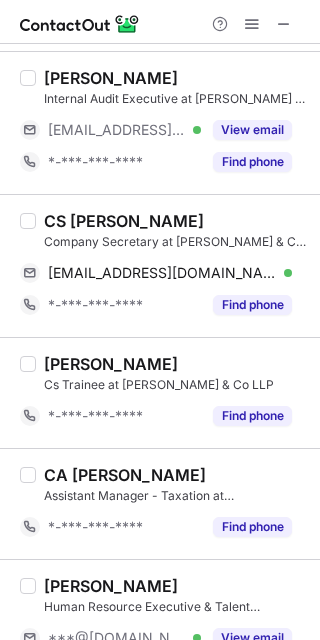 click on "CA Praneet Patle Assistant Manager - Taxation at T R Chadha & Co LLP *-***-***-**** Find phone" at bounding box center [160, 503] 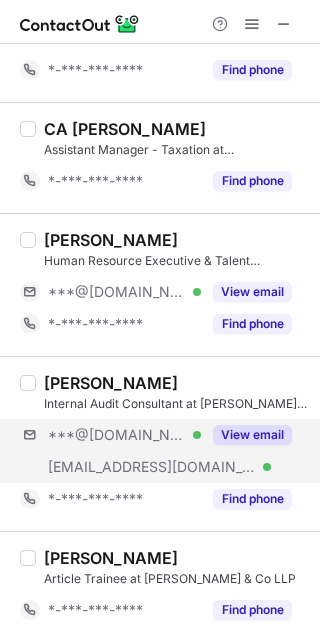 scroll, scrollTop: 1424, scrollLeft: 0, axis: vertical 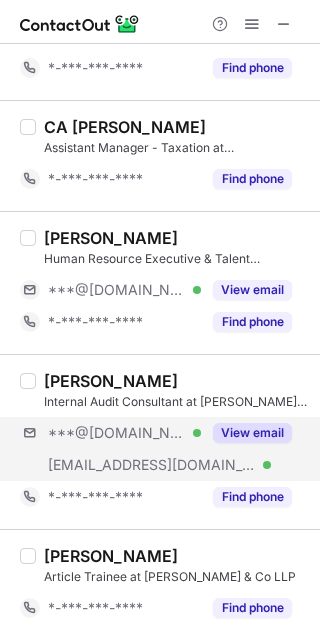click on "***@gmail.com Verified ***@trchadha.com Verified View email" at bounding box center [164, 449] 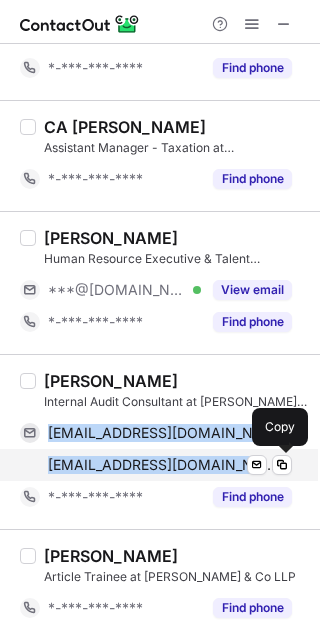 drag, startPoint x: 40, startPoint y: 433, endPoint x: 242, endPoint y: 473, distance: 205.92232 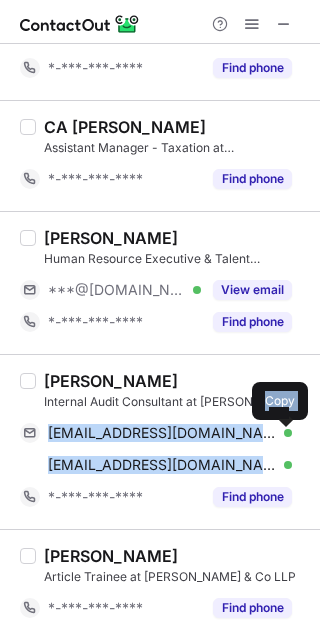 click on "Jayesh Joshi" at bounding box center (111, 381) 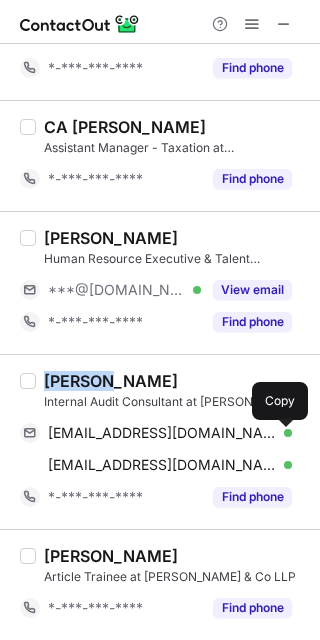 click on "Jayesh Joshi" at bounding box center [111, 381] 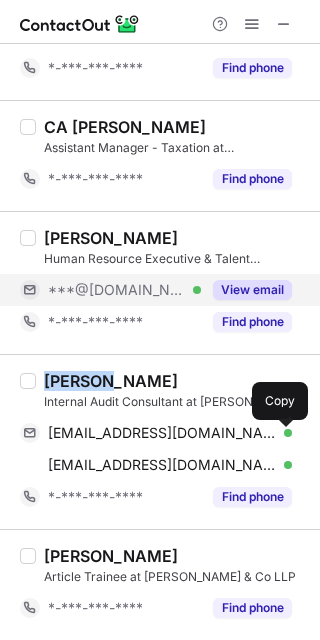 click on "View email" at bounding box center (246, 290) 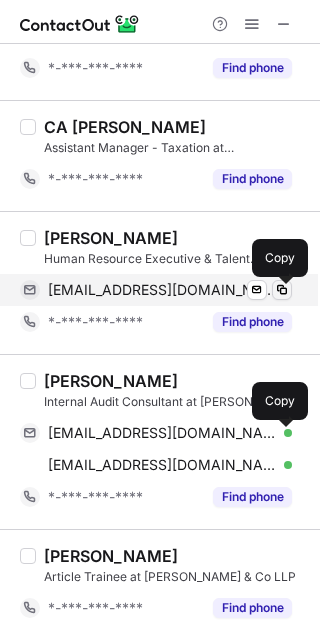 click at bounding box center (282, 290) 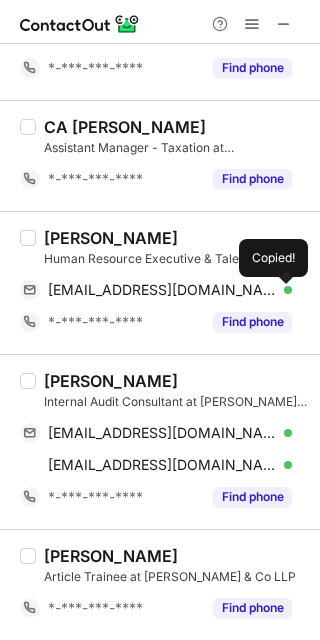 click on "Nidhi Rai" at bounding box center (111, 238) 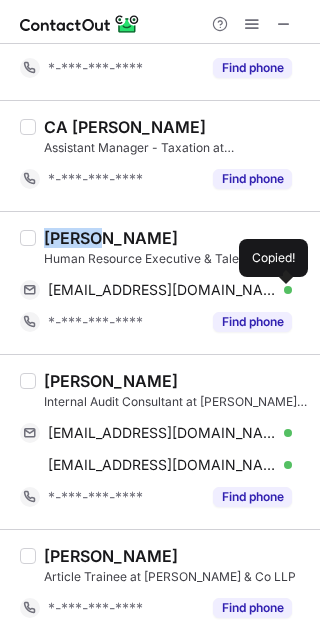 click on "Nidhi Rai" at bounding box center (111, 238) 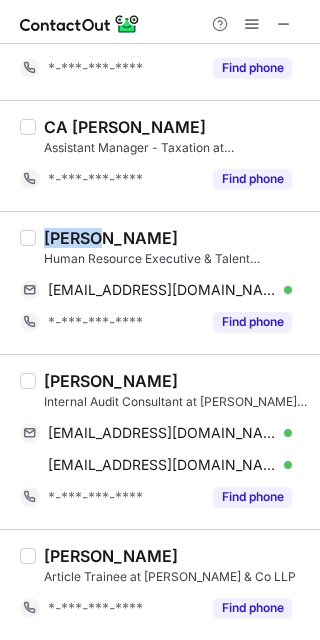 copy on "Nidhi" 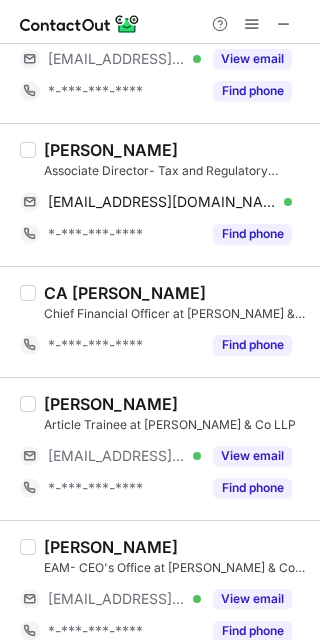 click on "Find phone" at bounding box center [246, 234] 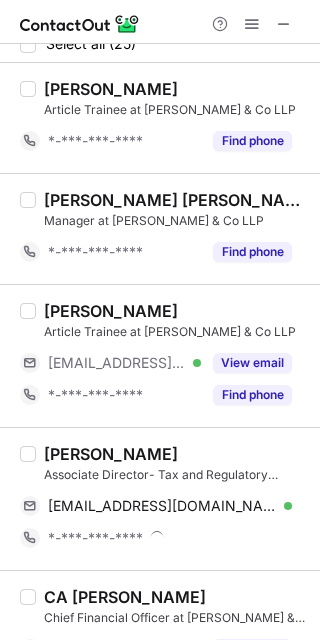 scroll, scrollTop: 0, scrollLeft: 0, axis: both 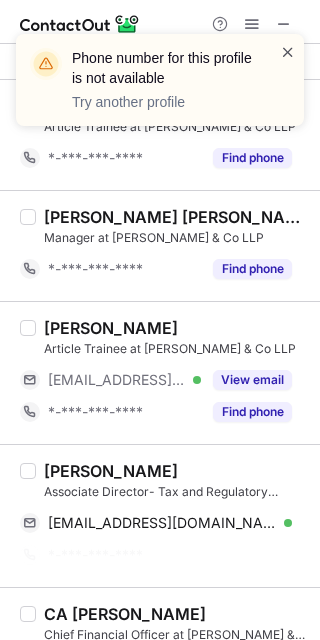 click at bounding box center (288, 52) 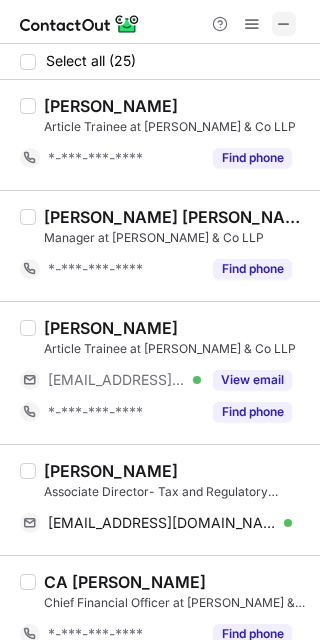 click at bounding box center [284, 24] 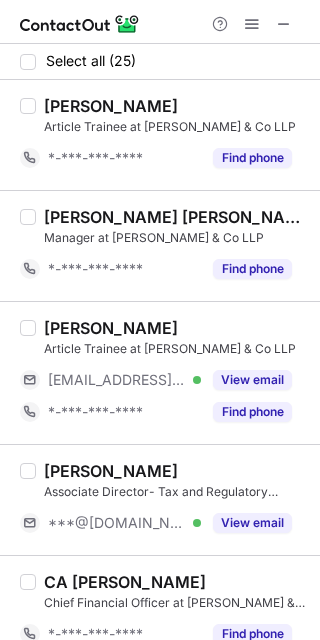 click on "Ishu Agarwal" at bounding box center [176, 471] 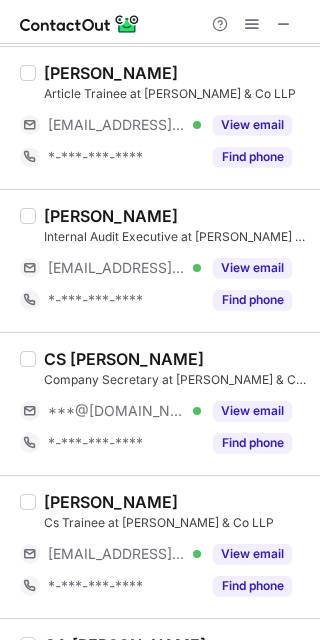 scroll, scrollTop: 908, scrollLeft: 0, axis: vertical 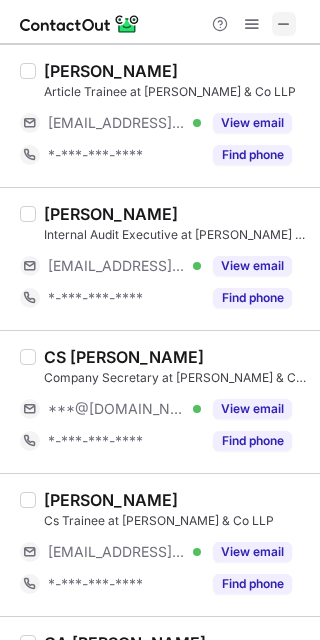 click at bounding box center [284, 24] 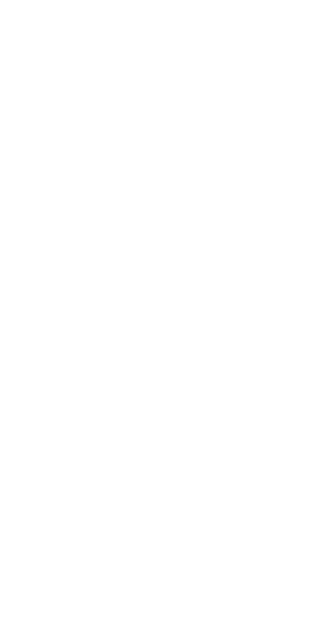 scroll, scrollTop: 0, scrollLeft: 0, axis: both 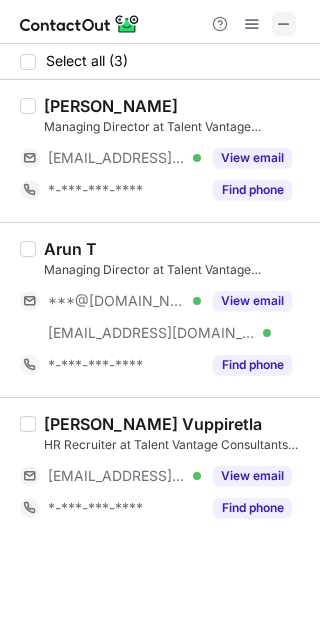 click at bounding box center (284, 24) 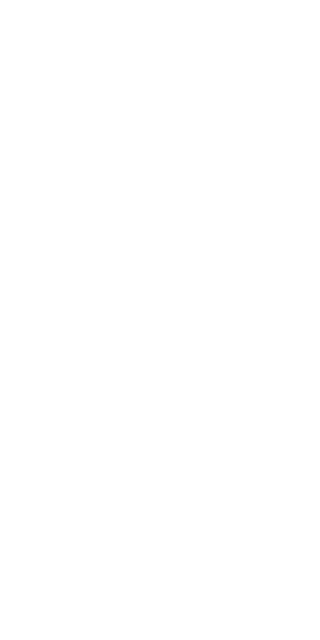 scroll, scrollTop: 0, scrollLeft: 0, axis: both 